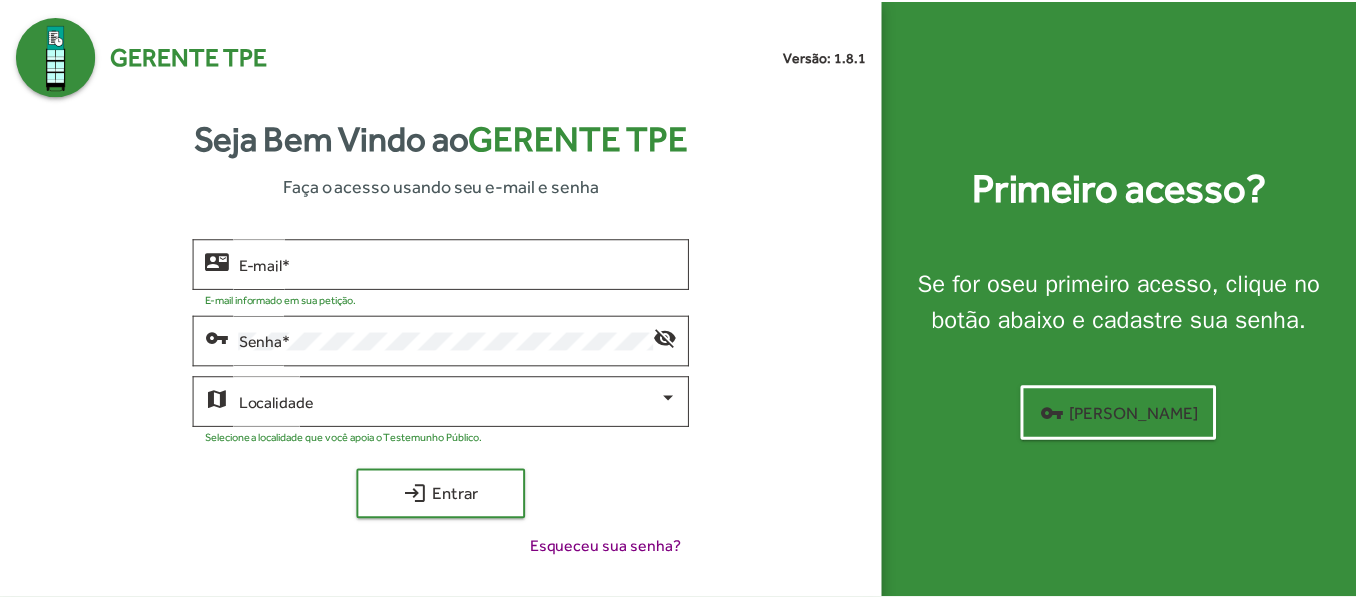 scroll, scrollTop: 0, scrollLeft: 0, axis: both 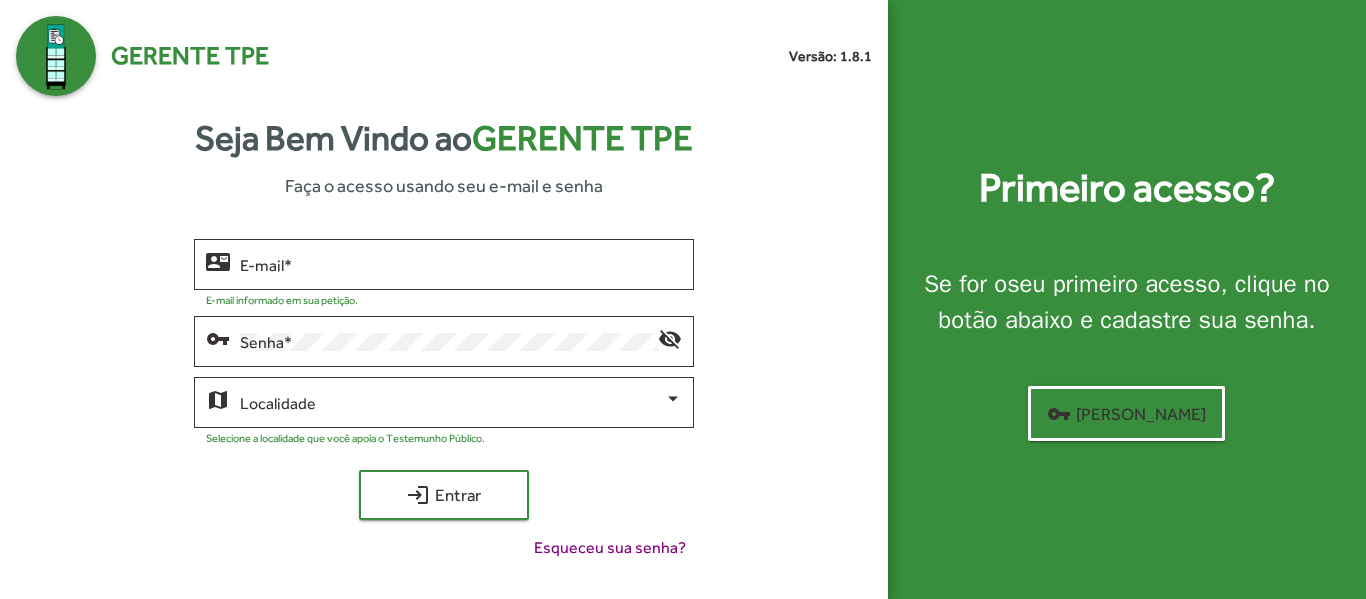 click 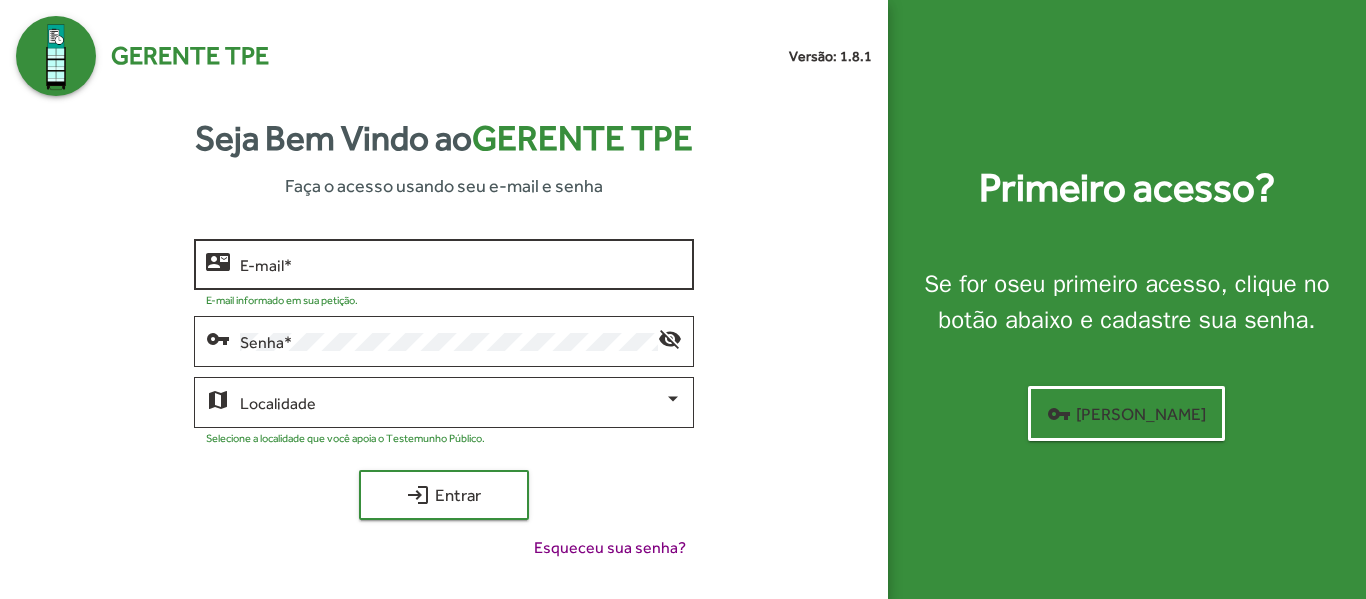 click on "E-mail   *" at bounding box center (460, 265) 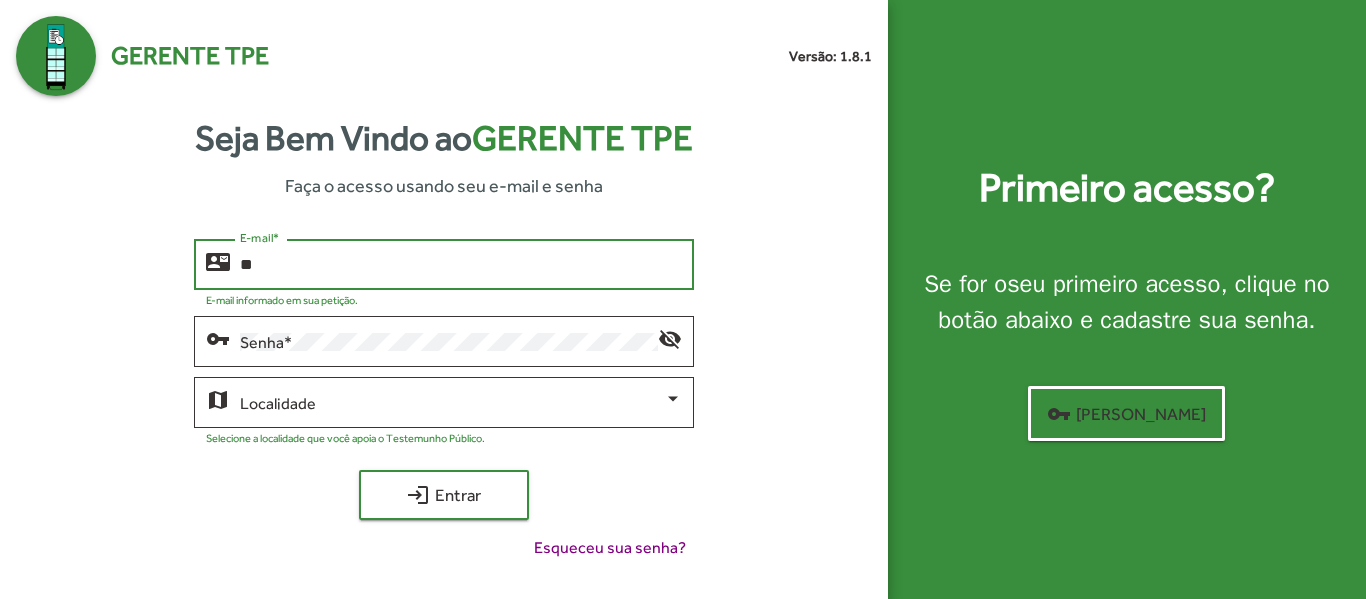 type on "*" 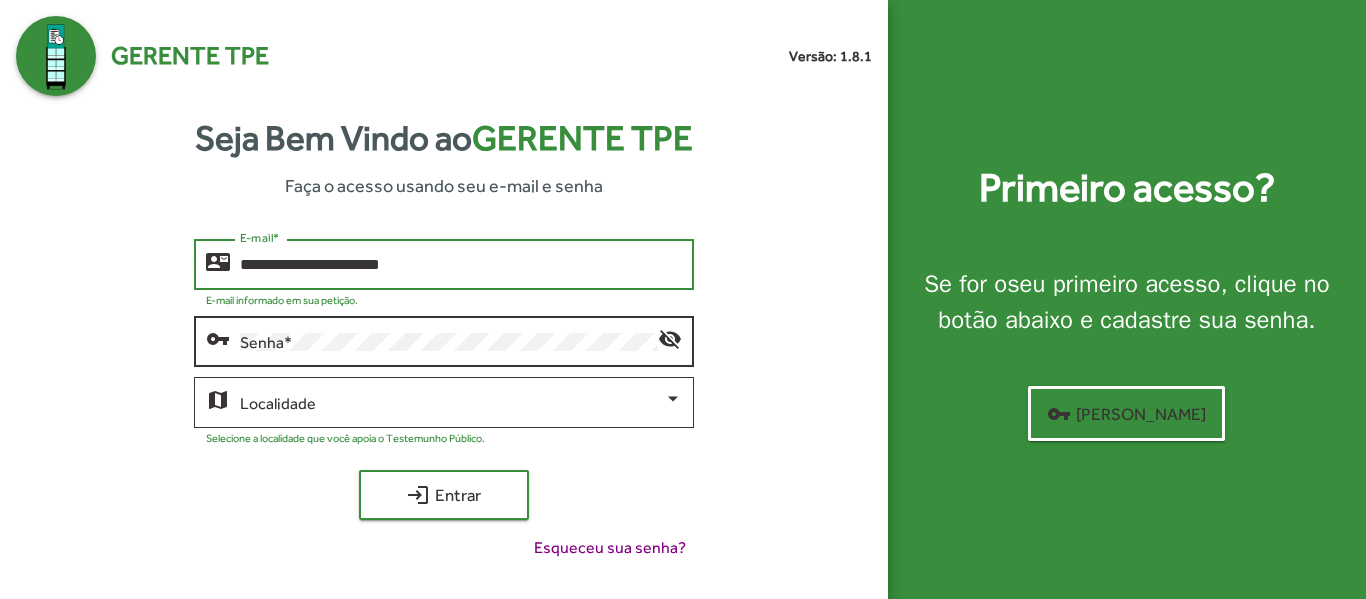 type on "**********" 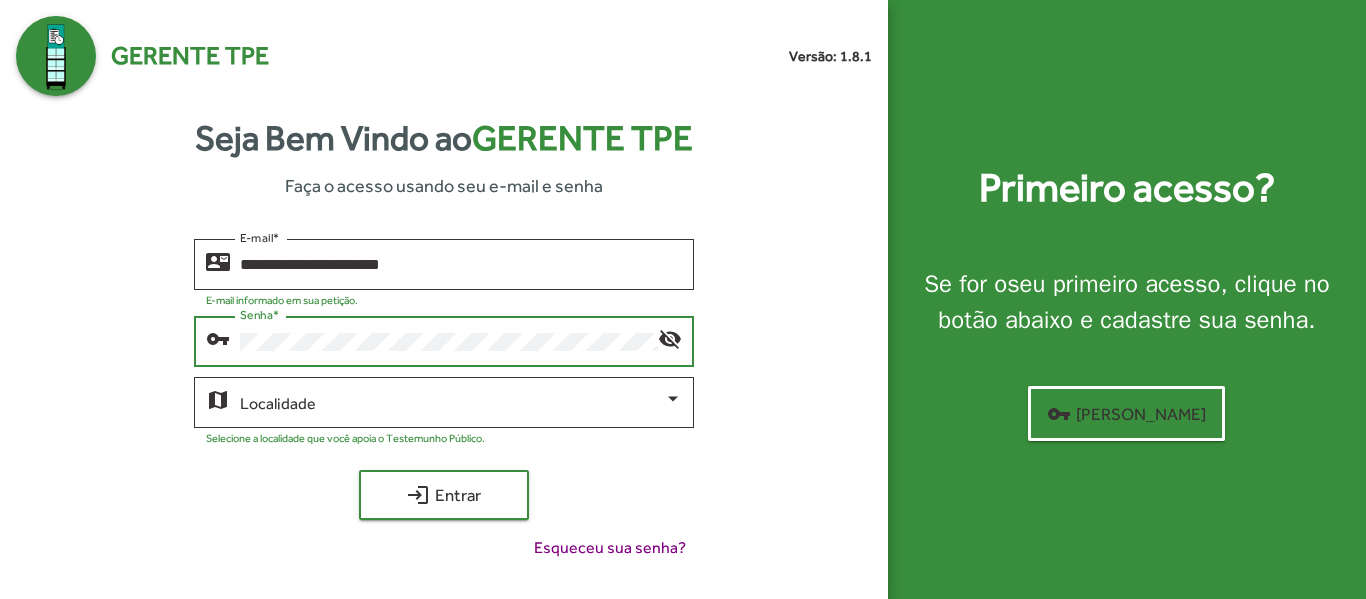 click on "login  Entrar" 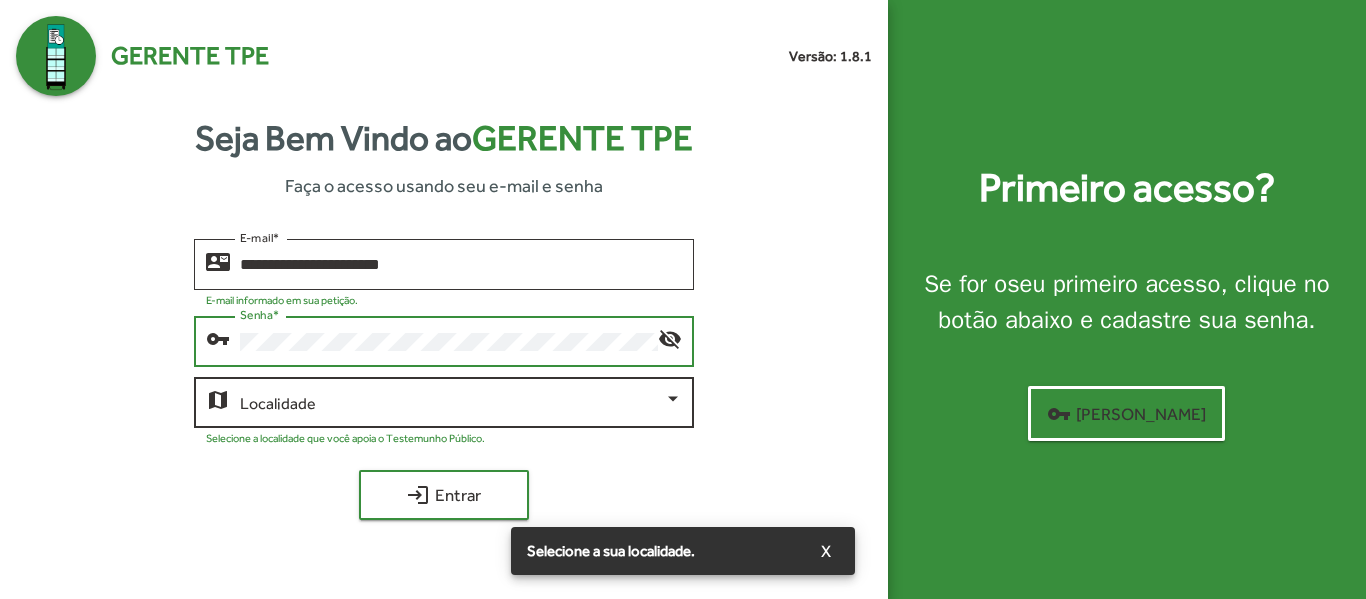 click at bounding box center (451, 403) 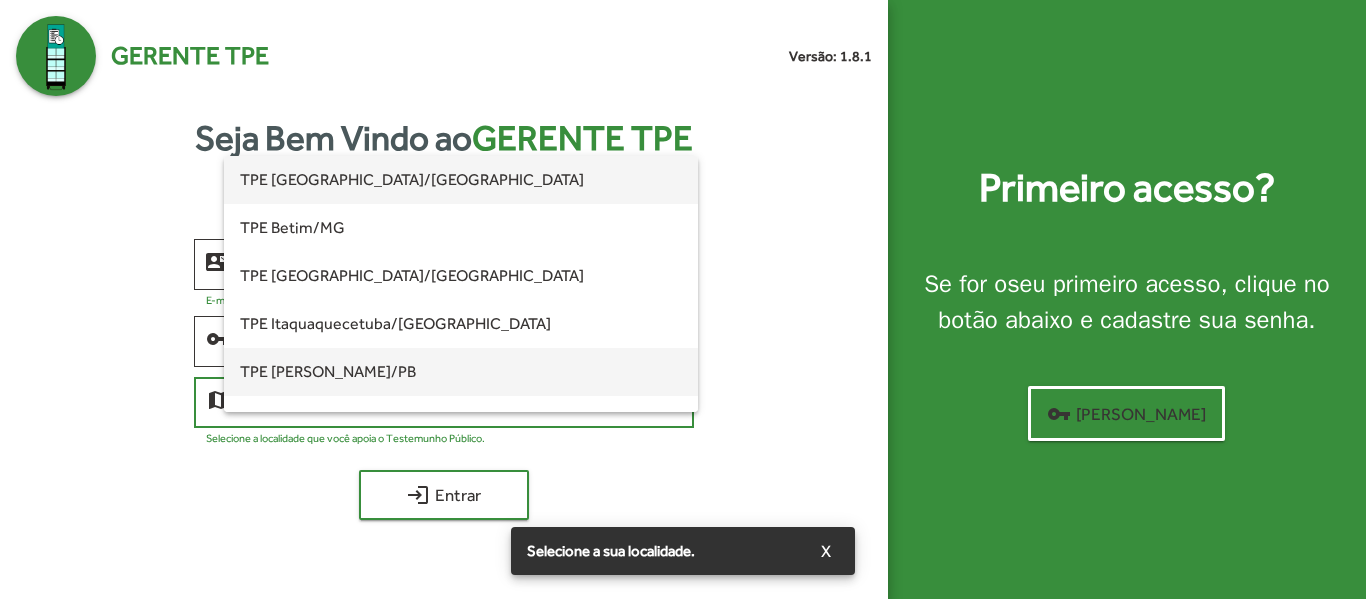 click on "TPE [PERSON_NAME]/PB" at bounding box center [460, 372] 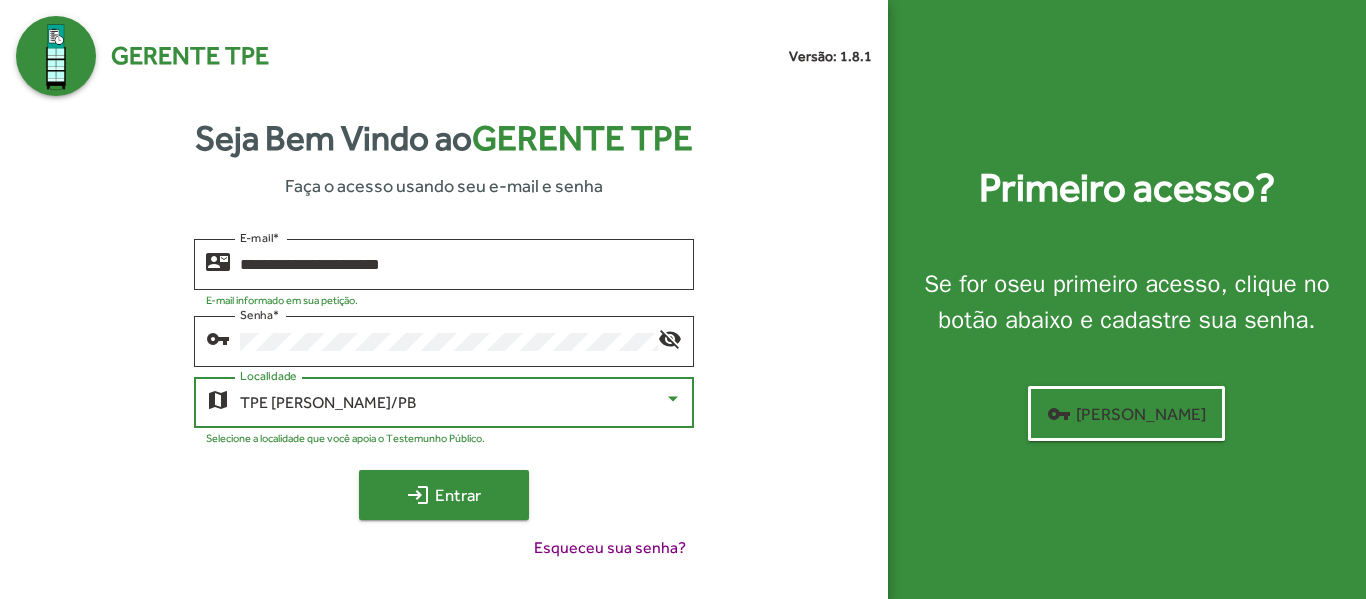 click on "login" 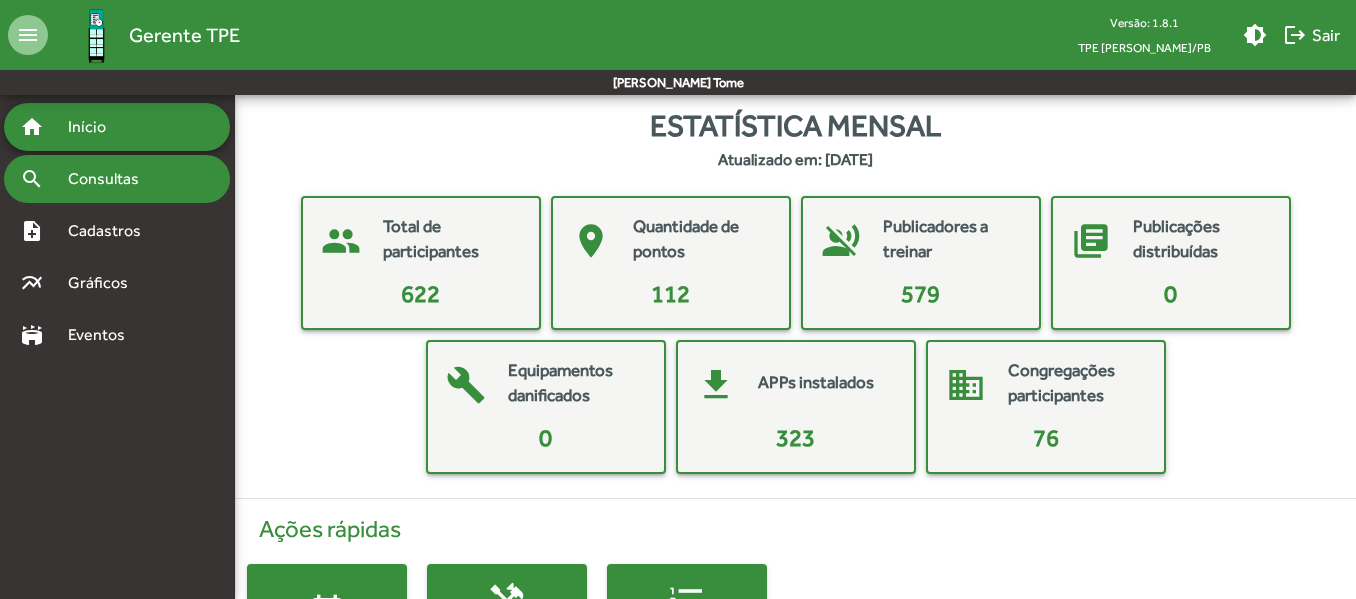 click on "search Consultas" at bounding box center [117, 179] 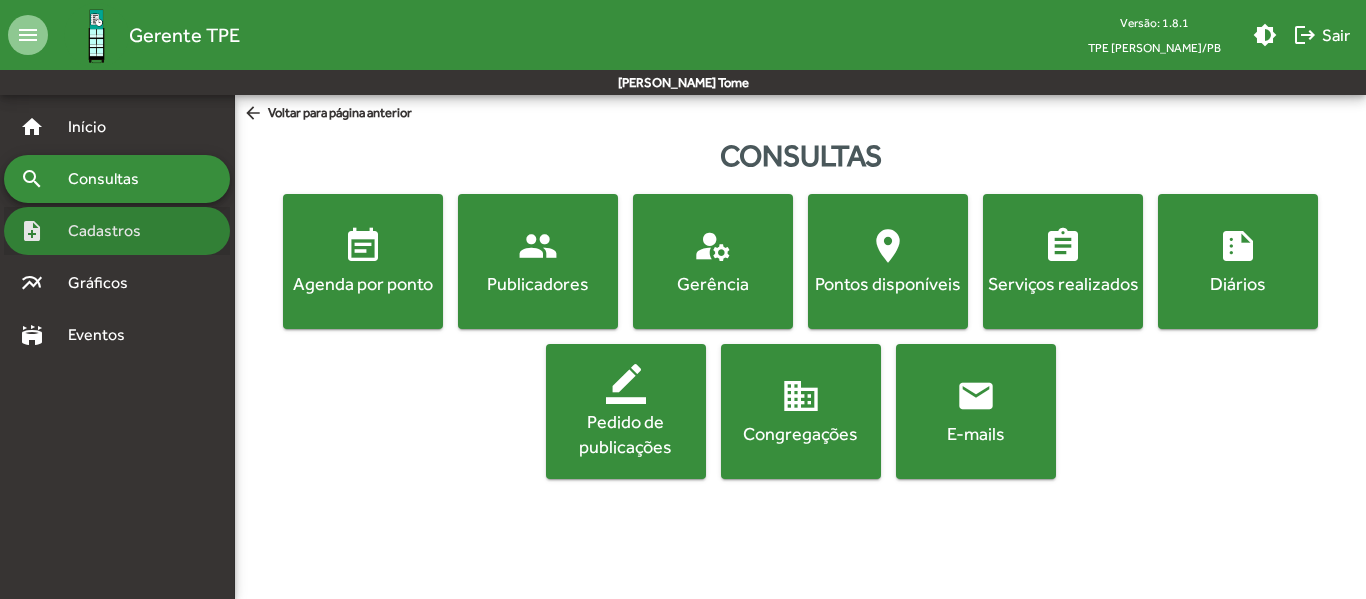 click on "note_add Cadastros" at bounding box center (117, 231) 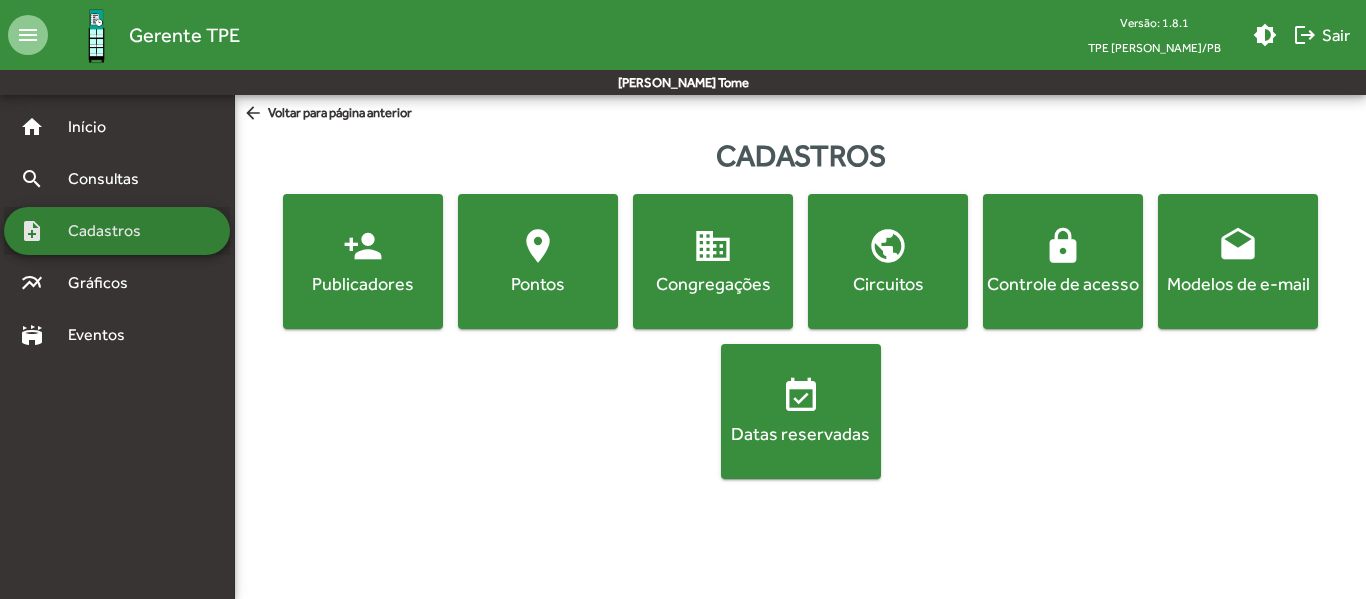 click on "note_add Cadastros" at bounding box center (117, 231) 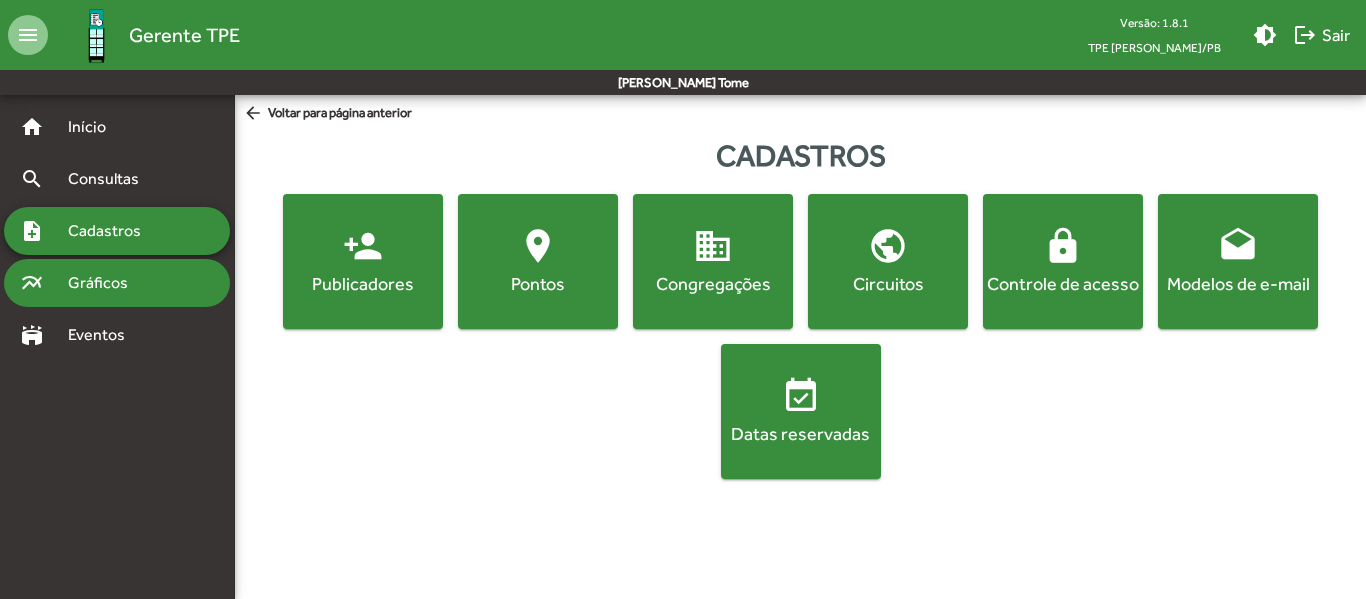 click on "multiline_chart Gráficos" at bounding box center [117, 283] 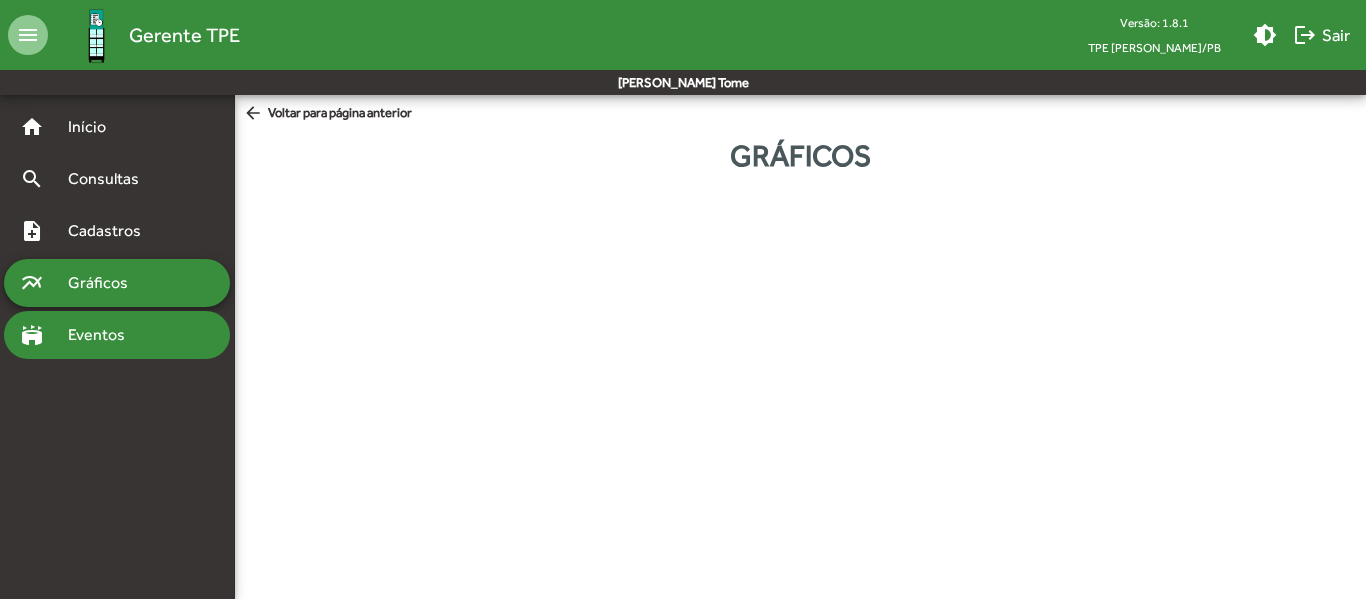 click on "stadium Eventos" at bounding box center (117, 335) 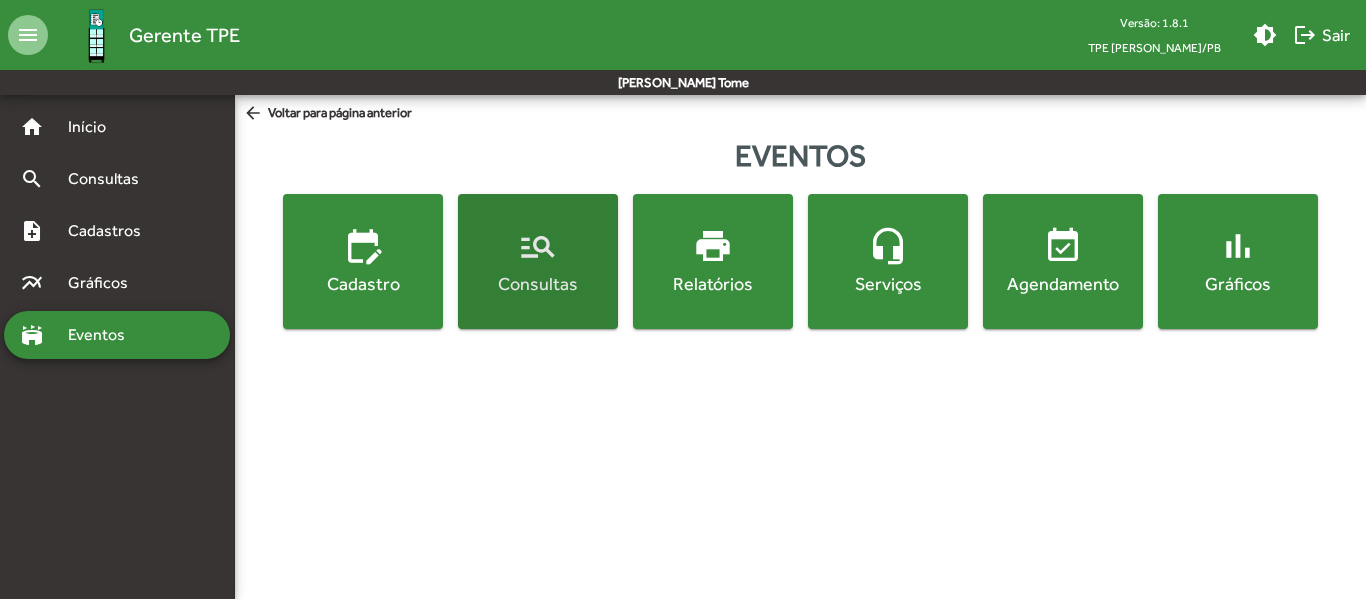 click on "manage_search  Consultas" 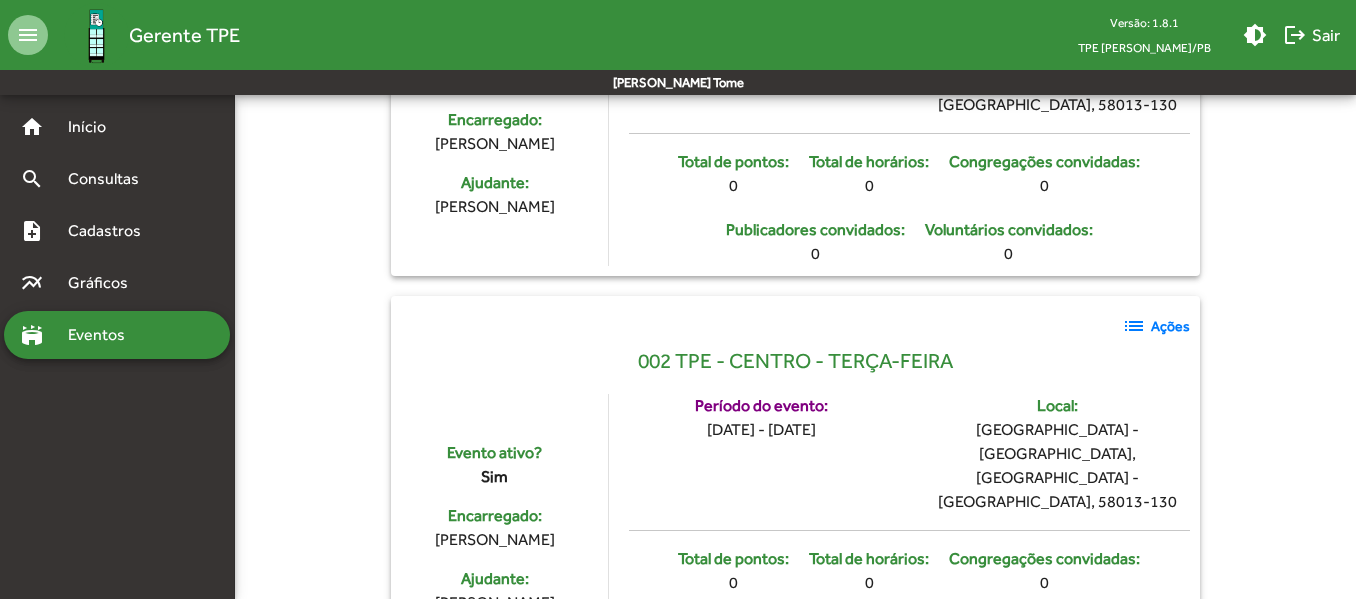 scroll, scrollTop: 523, scrollLeft: 0, axis: vertical 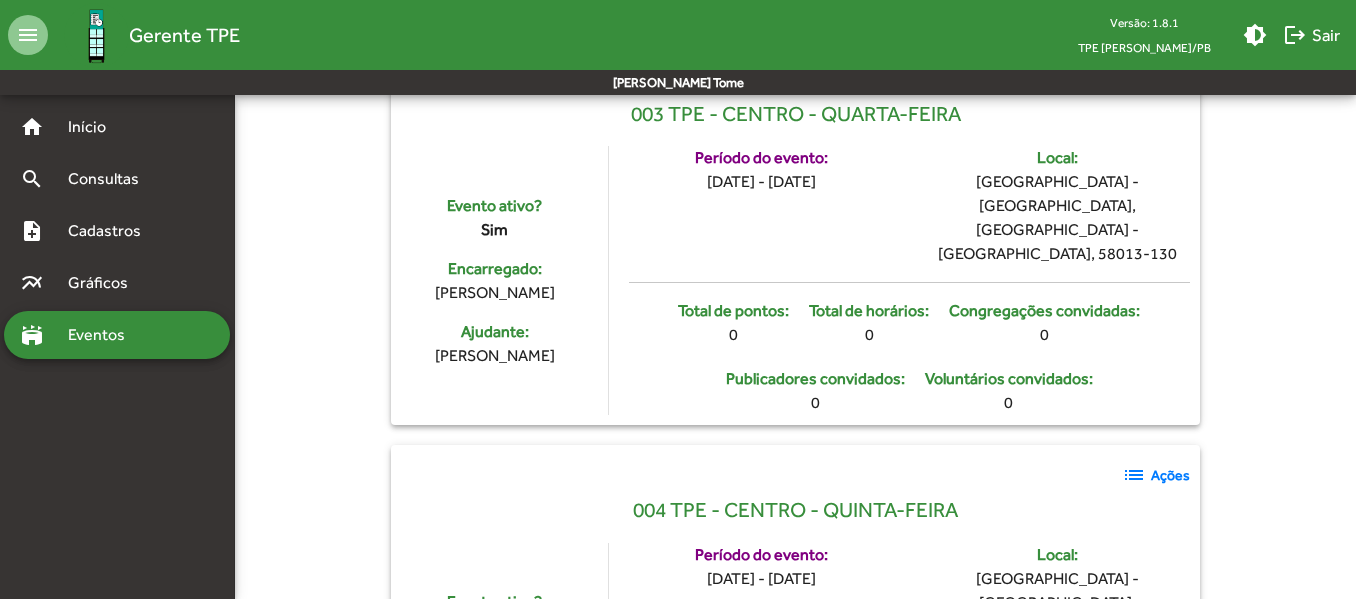 click on "stadium Eventos" at bounding box center (117, 335) 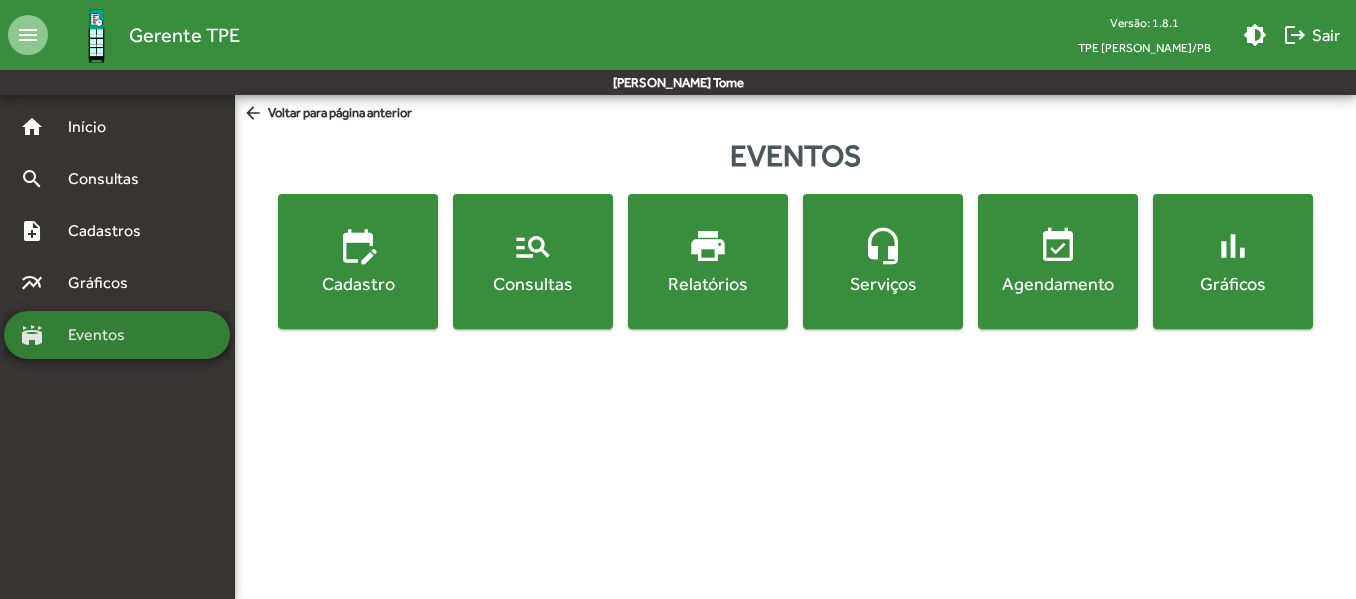 scroll, scrollTop: 0, scrollLeft: 0, axis: both 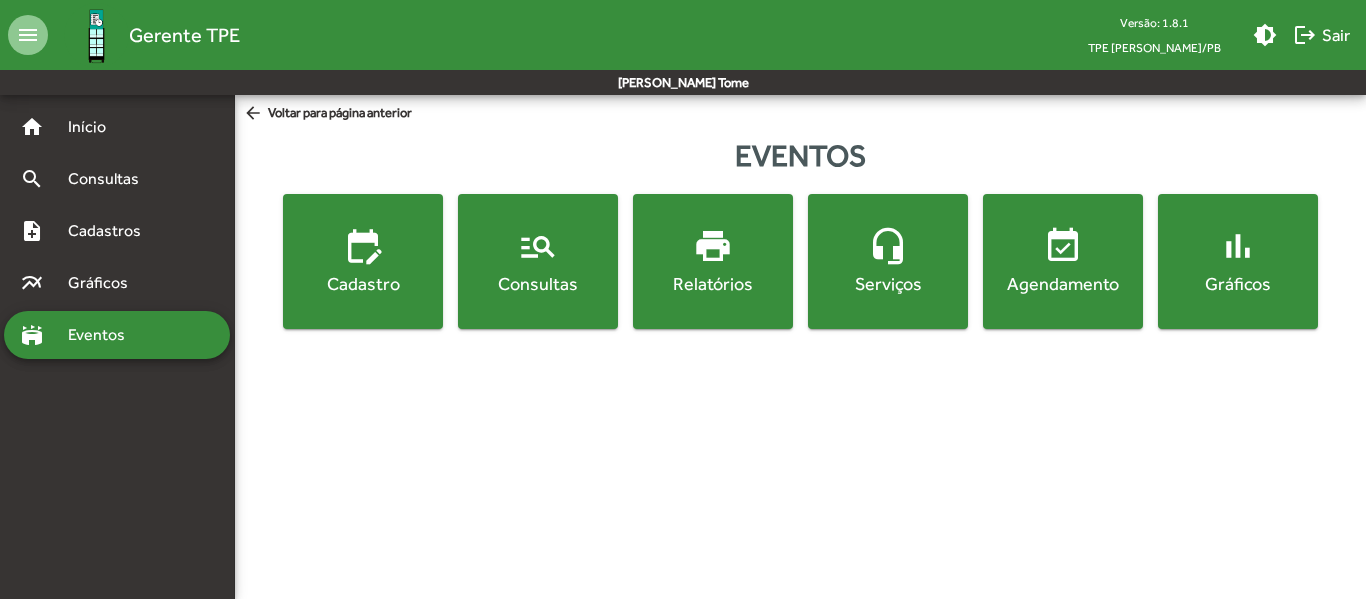 click on "Consultas" 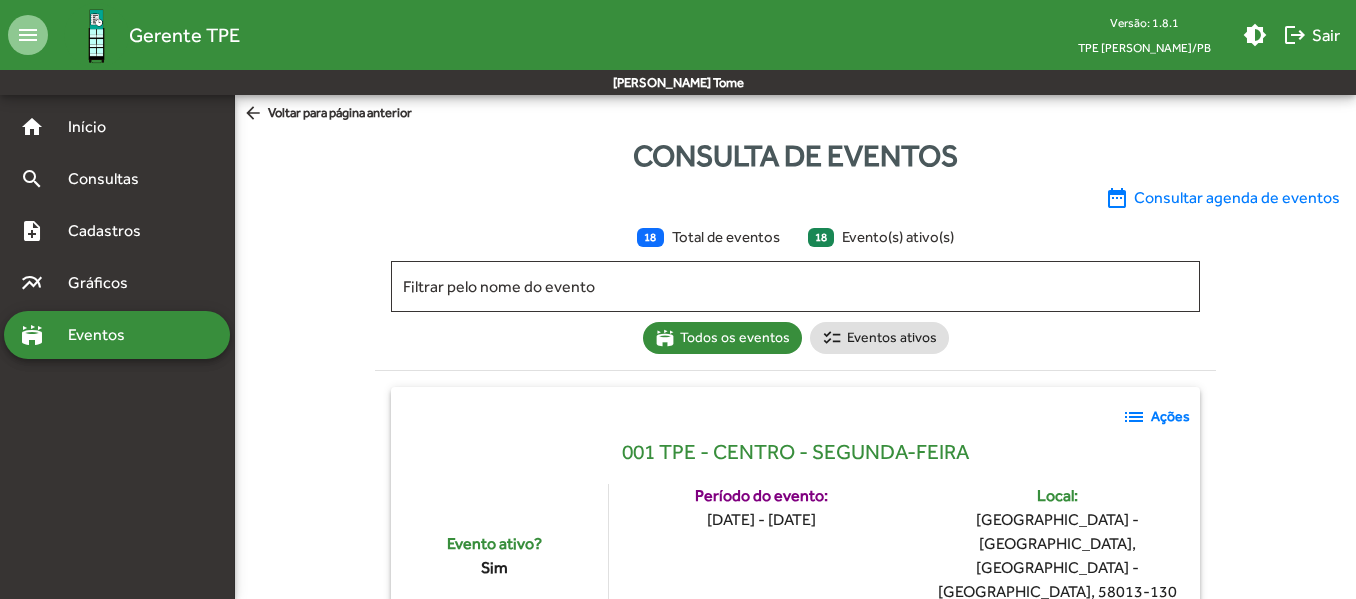 click on "Ações" 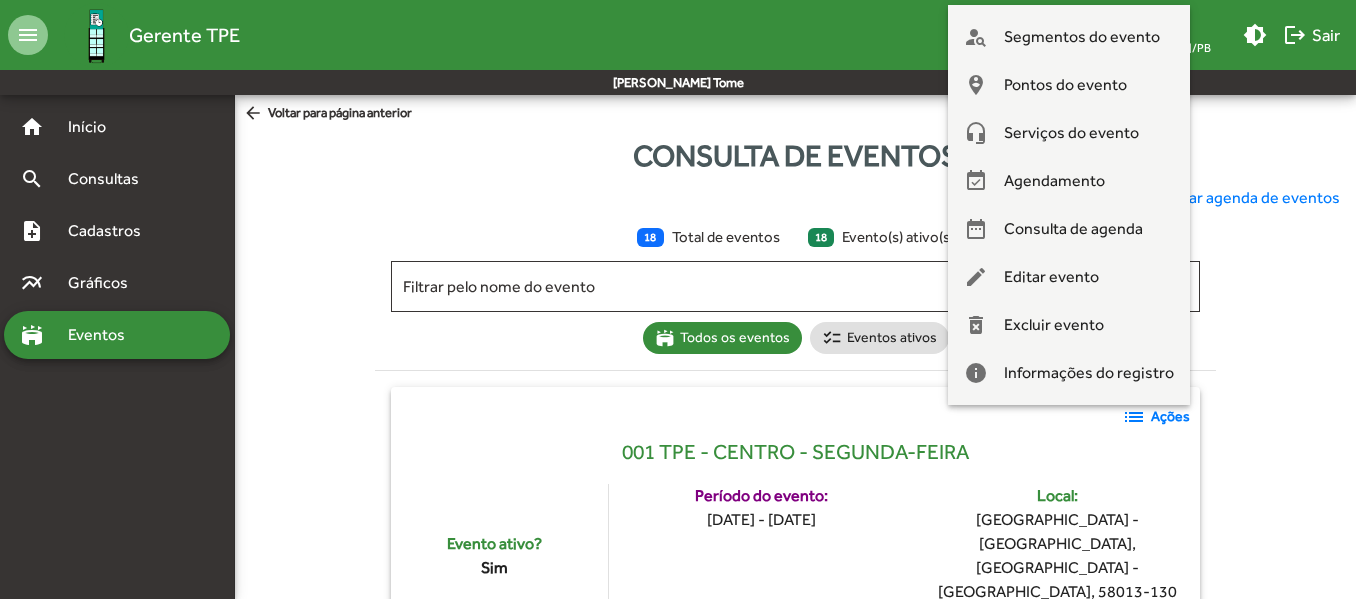 click at bounding box center (678, 299) 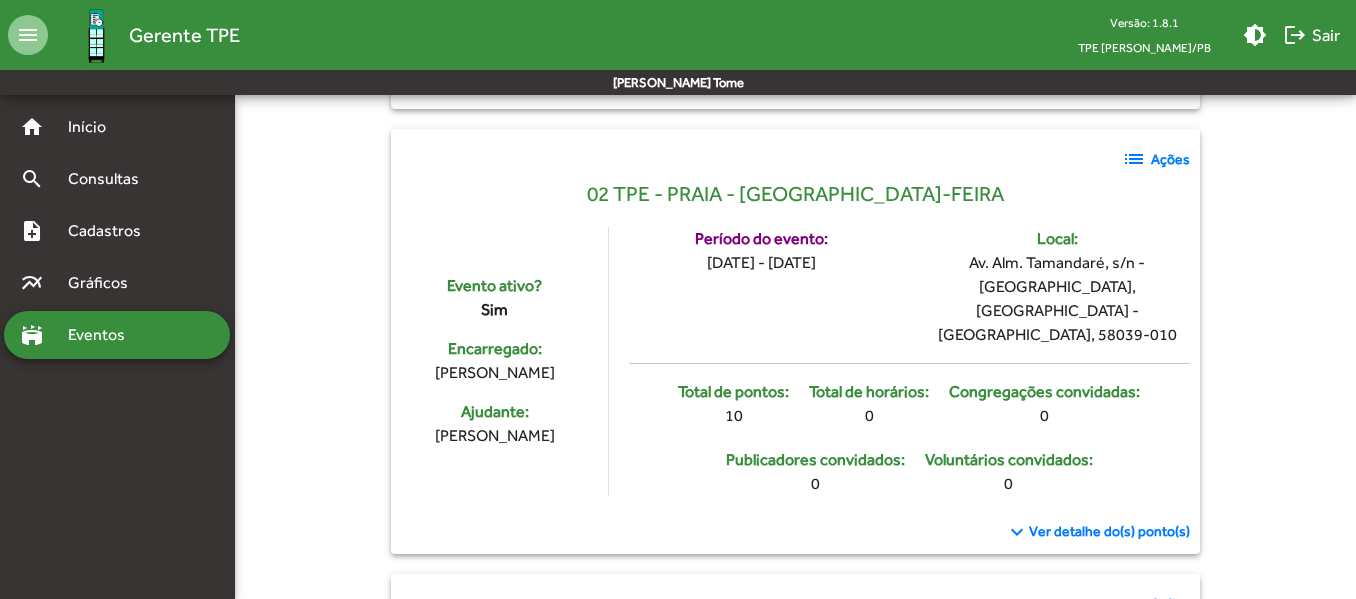 scroll, scrollTop: 3058, scrollLeft: 0, axis: vertical 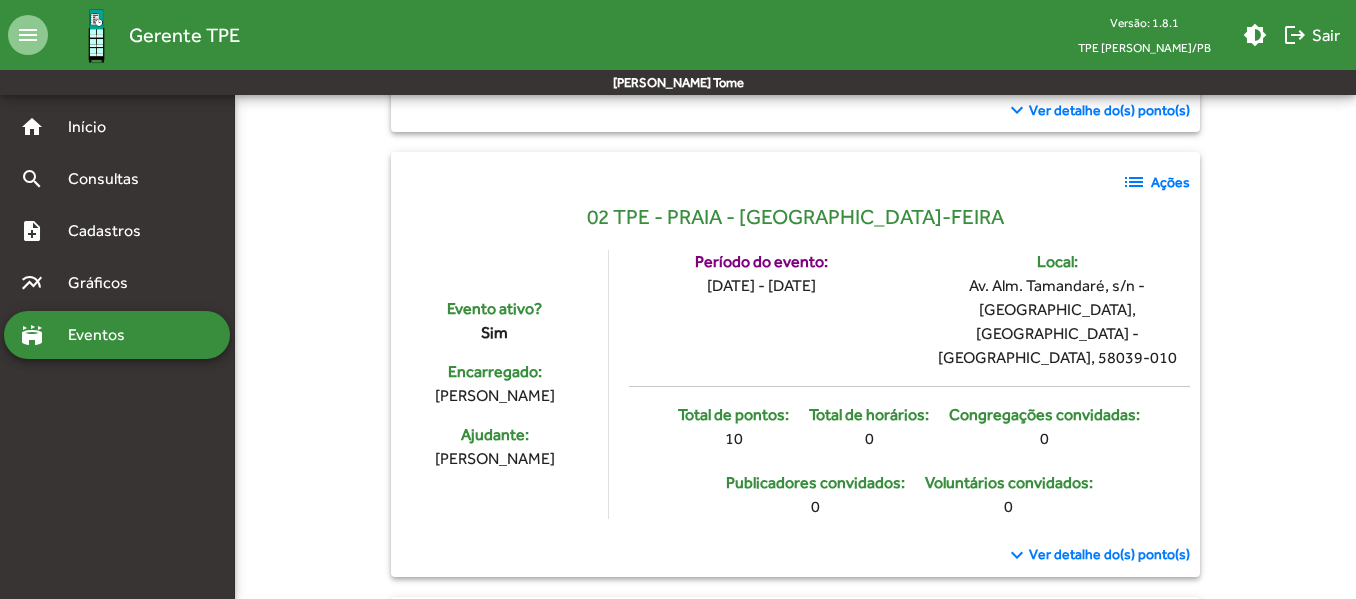 click on "list" 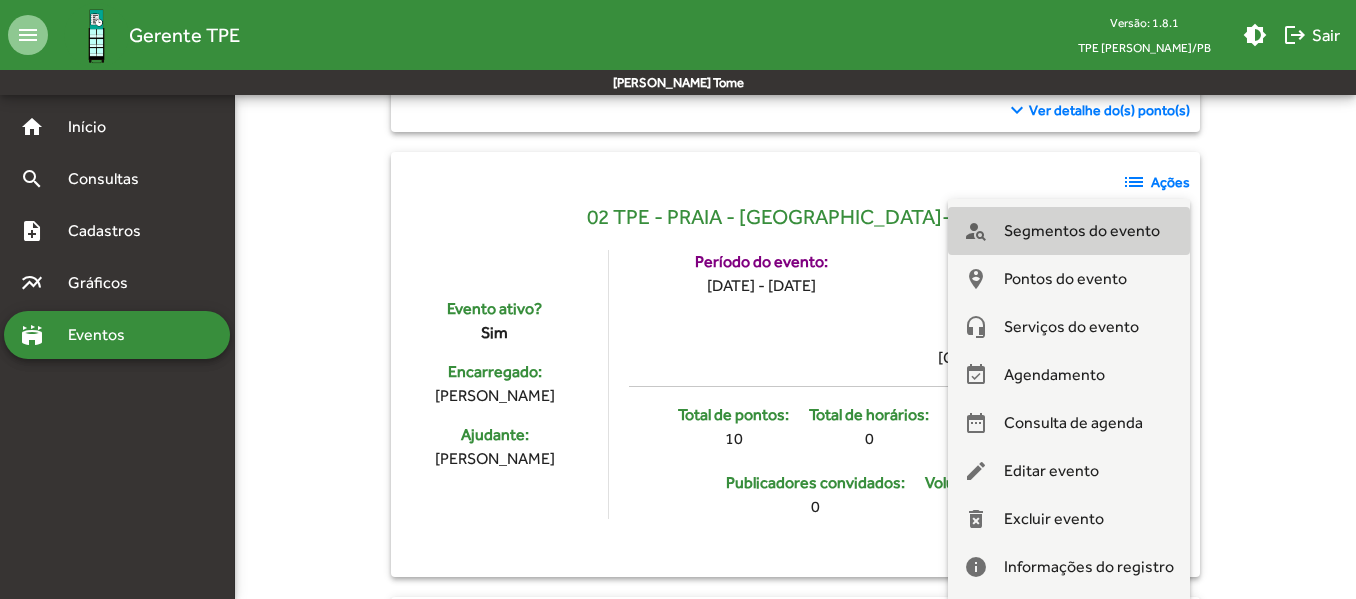 click on "Segmentos do evento" at bounding box center (1082, 231) 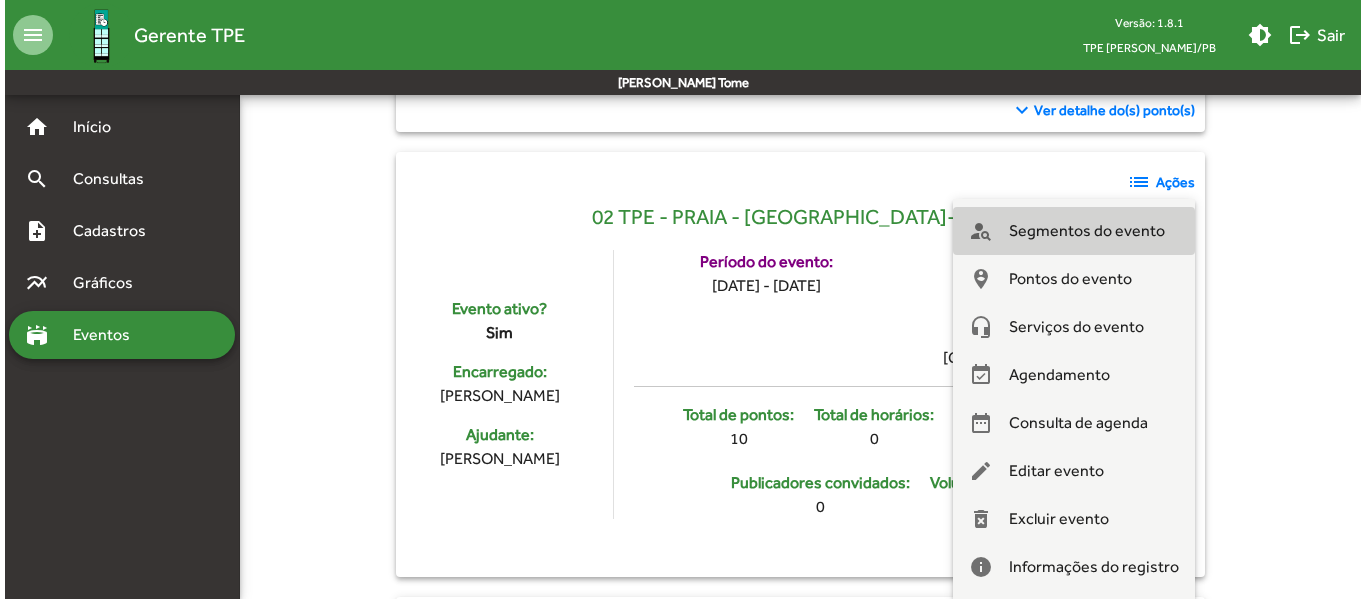 scroll, scrollTop: 0, scrollLeft: 0, axis: both 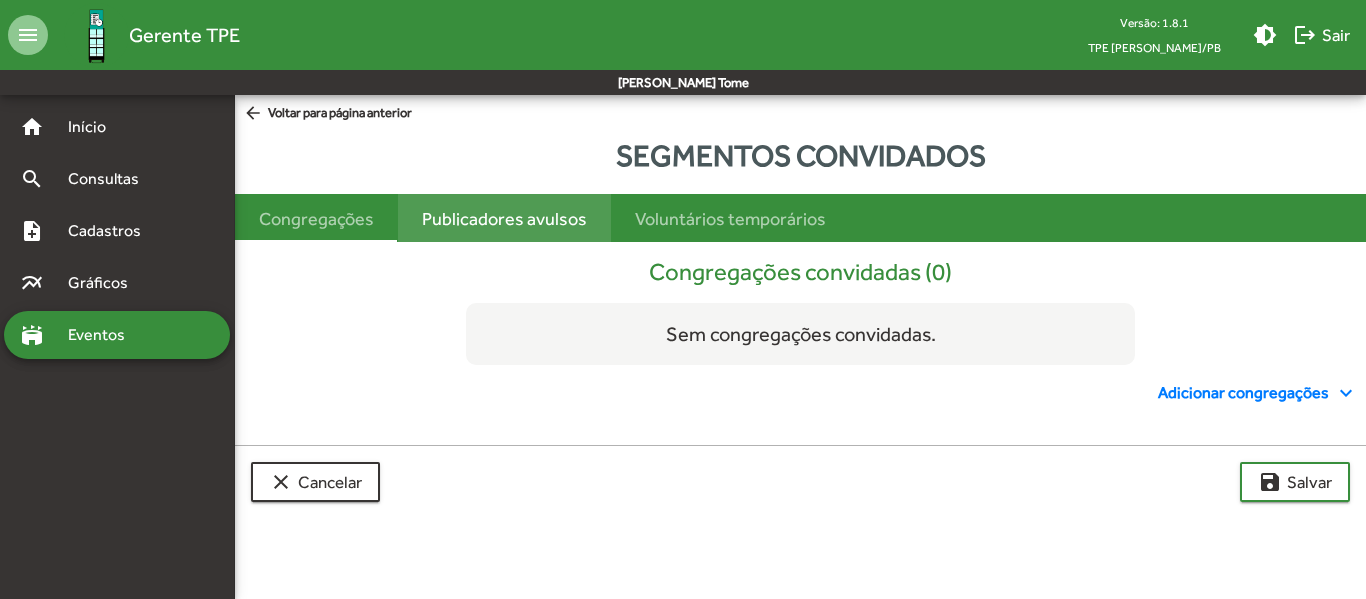 click on "Publicadores avulsos" at bounding box center (504, 218) 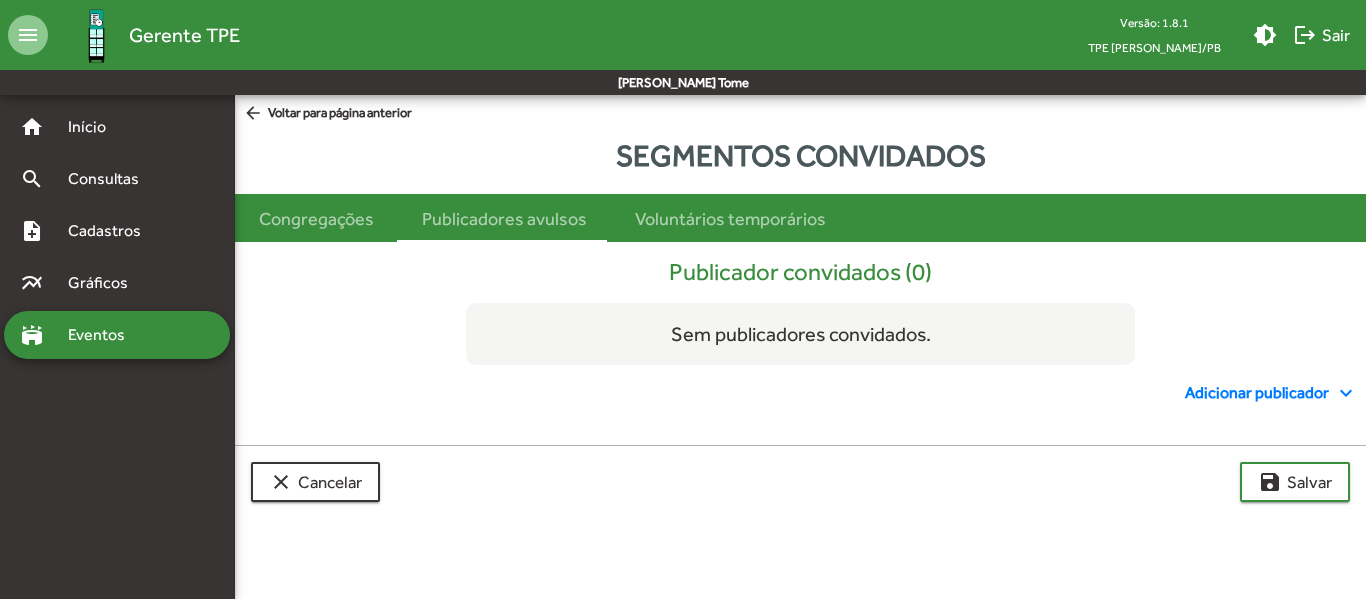 click on "Adicionar publicador  expand_more" at bounding box center (1271, 393) 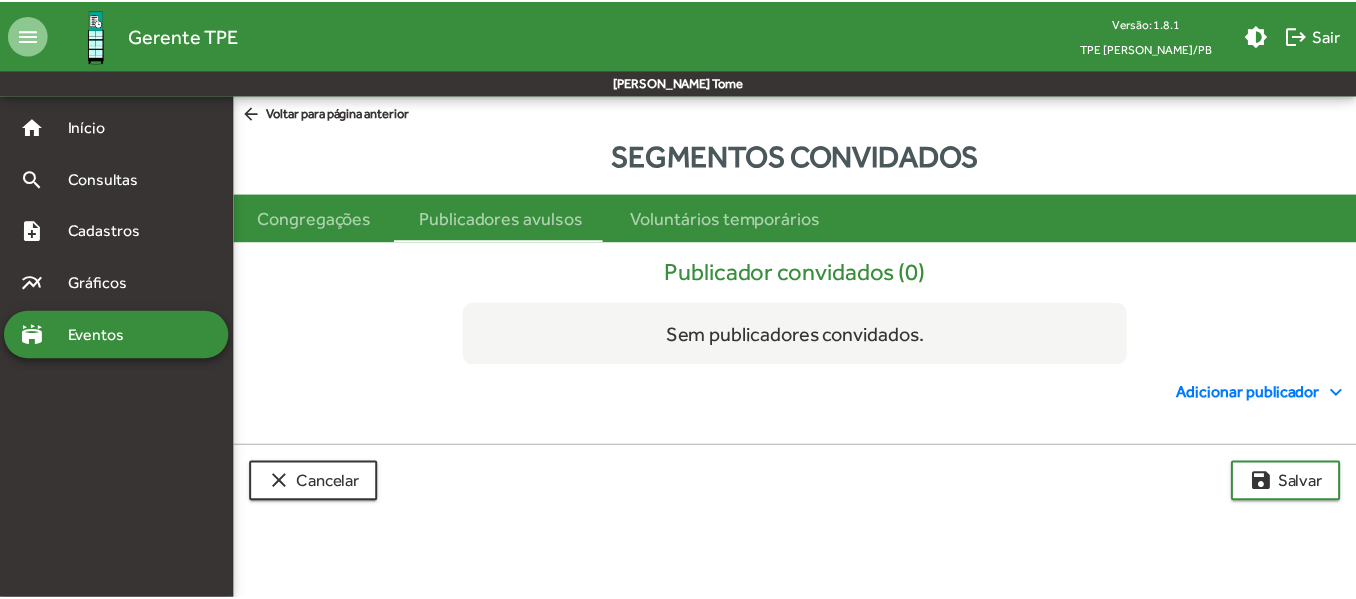 scroll, scrollTop: 245, scrollLeft: 0, axis: vertical 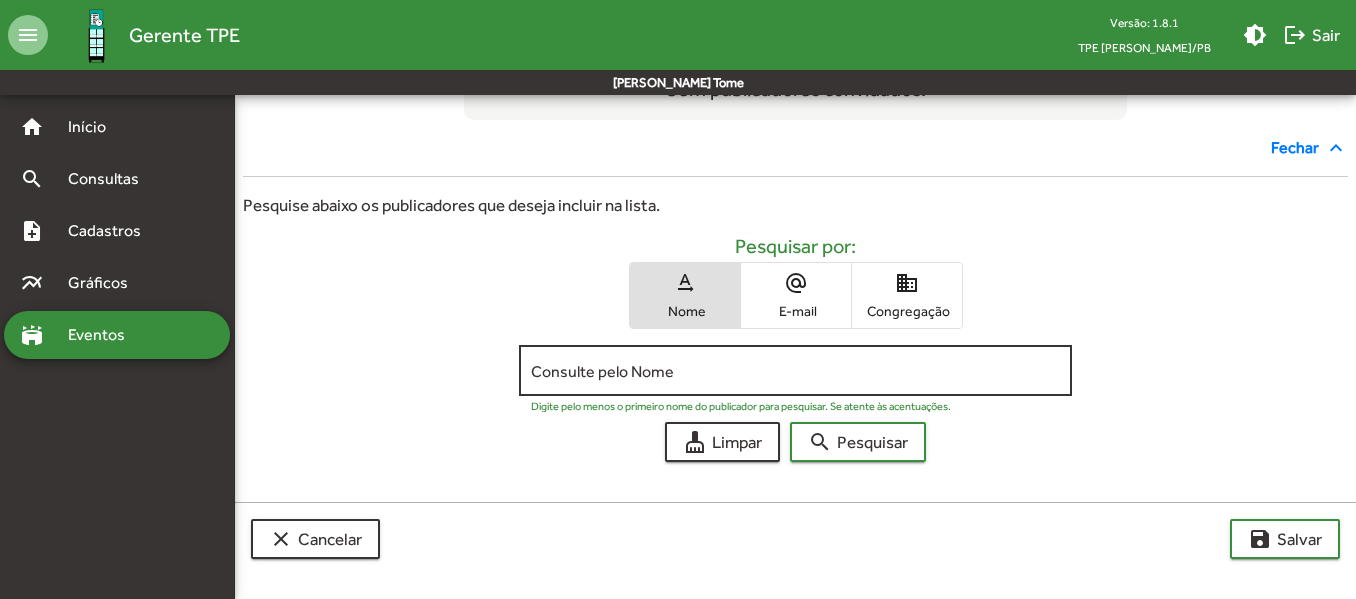 click on "Consulte pelo Nome" at bounding box center [795, 371] 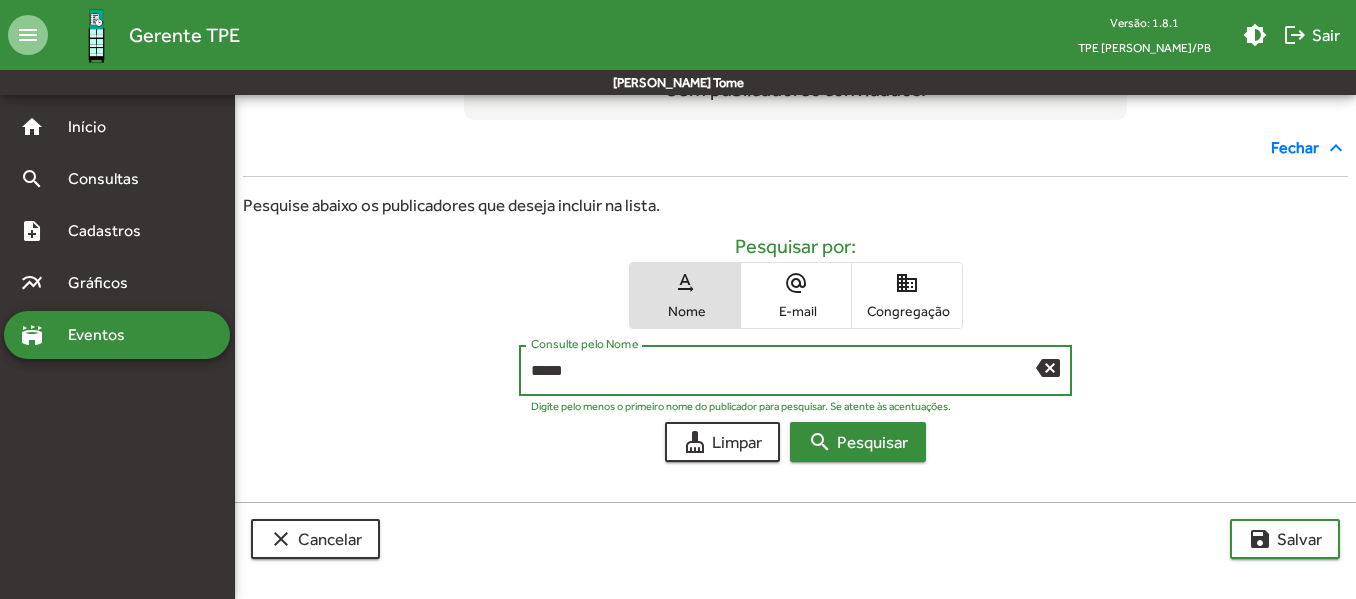 type on "*****" 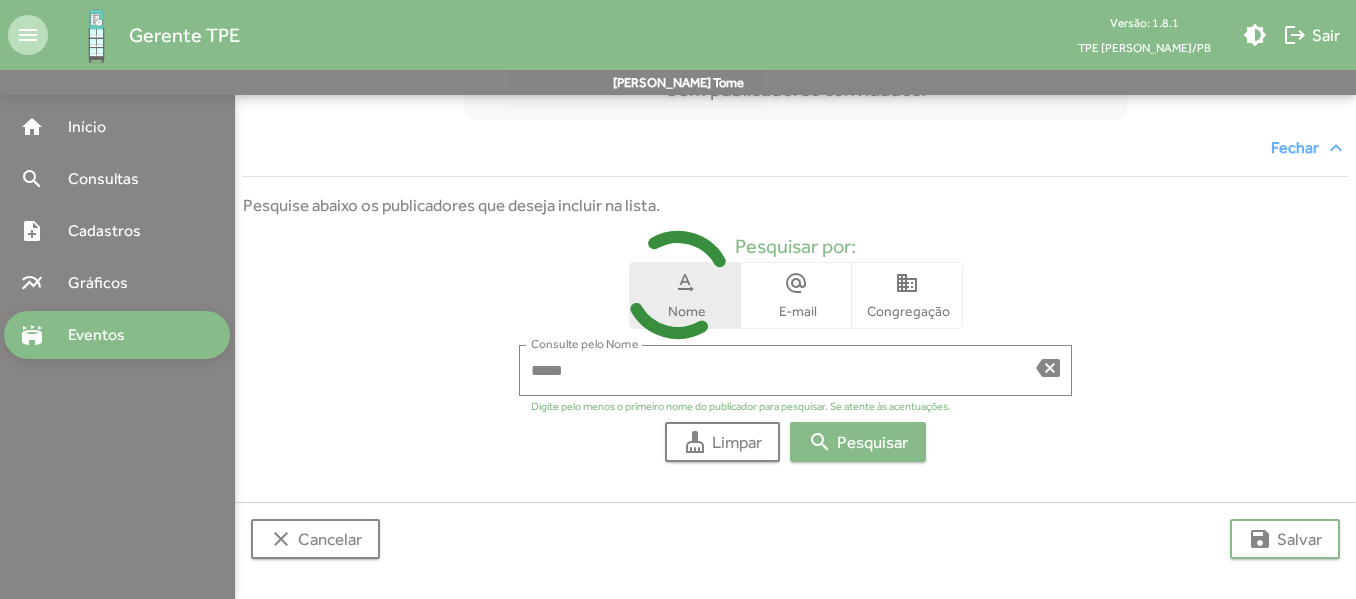 scroll, scrollTop: 660, scrollLeft: 0, axis: vertical 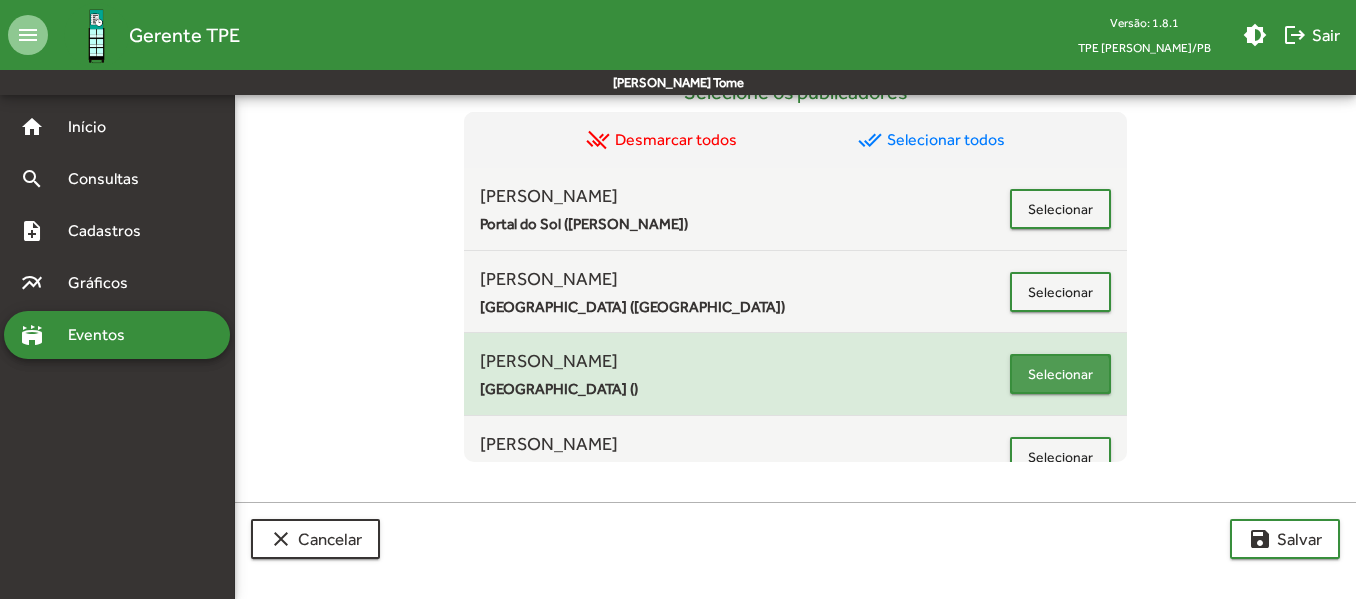 click on "Selecionar" at bounding box center [1060, 374] 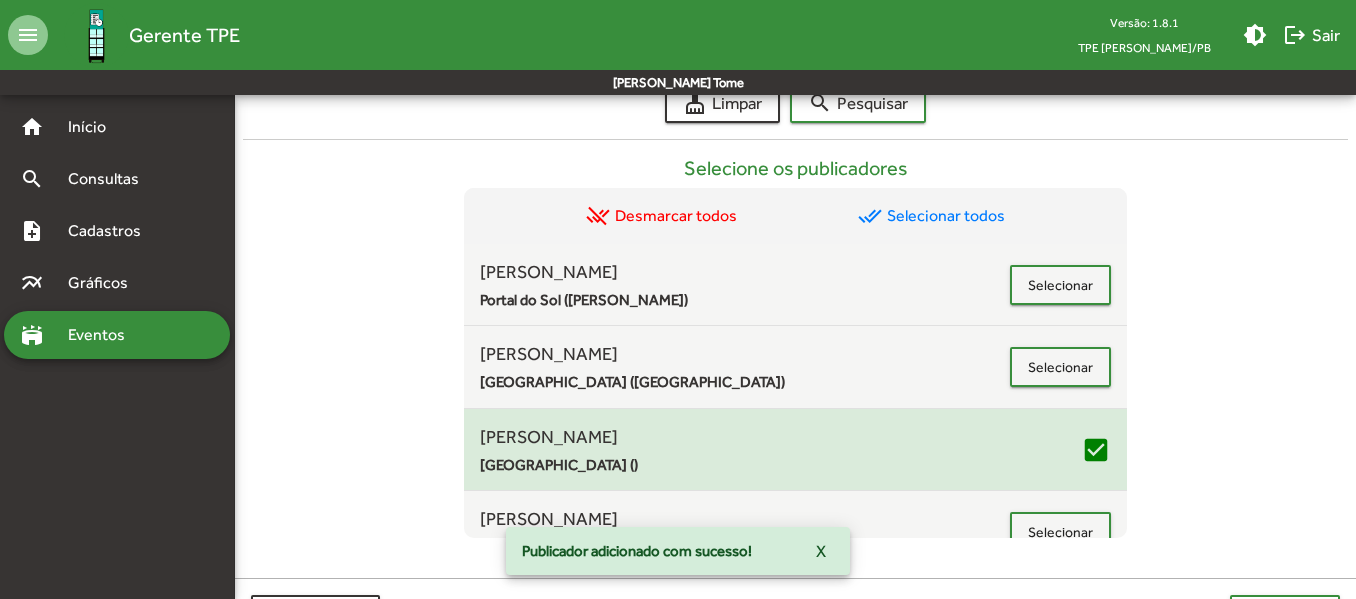 scroll, scrollTop: 35, scrollLeft: 0, axis: vertical 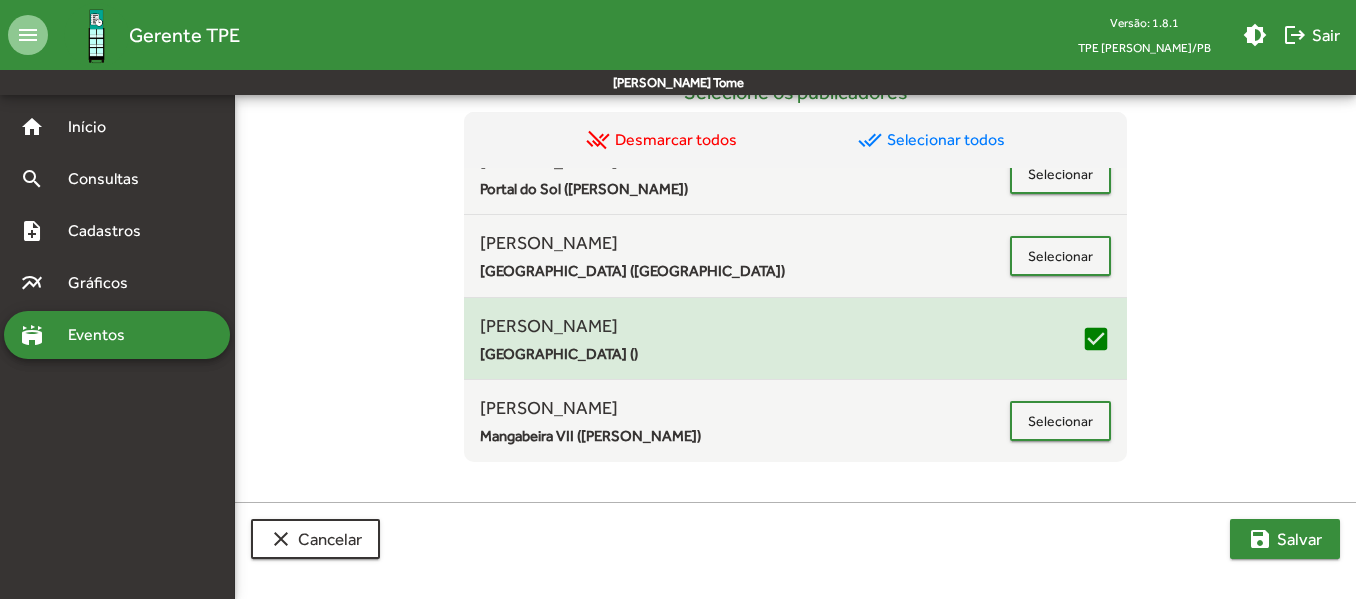 click on "save" 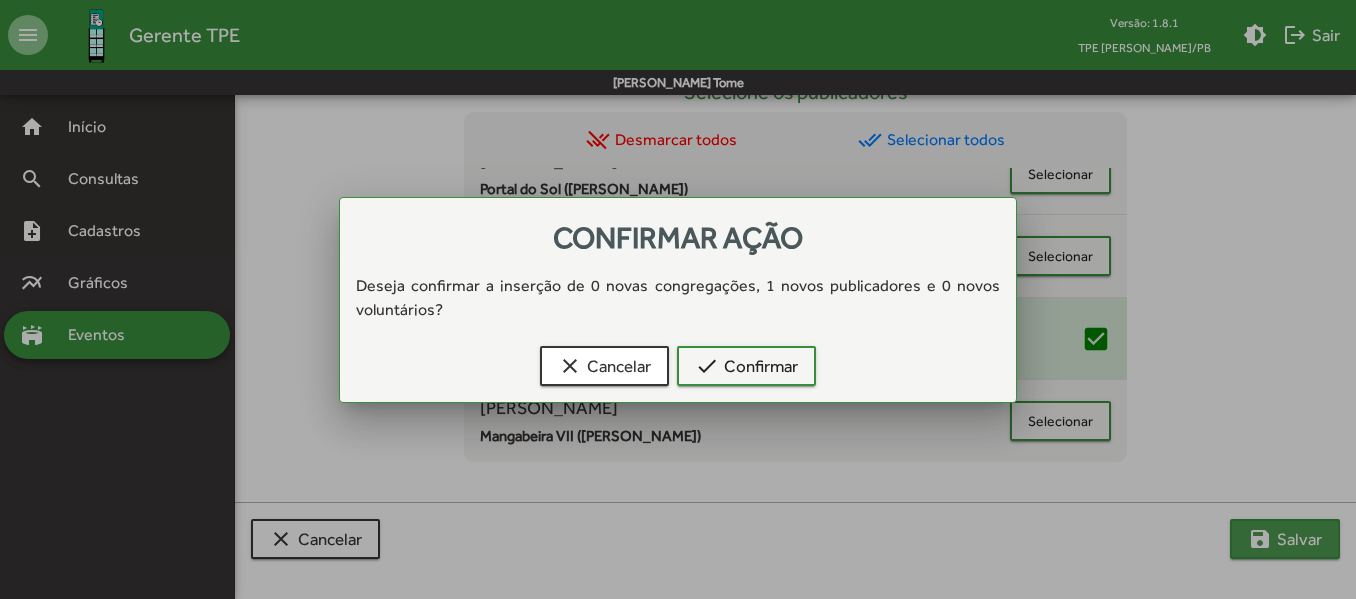 scroll, scrollTop: 0, scrollLeft: 0, axis: both 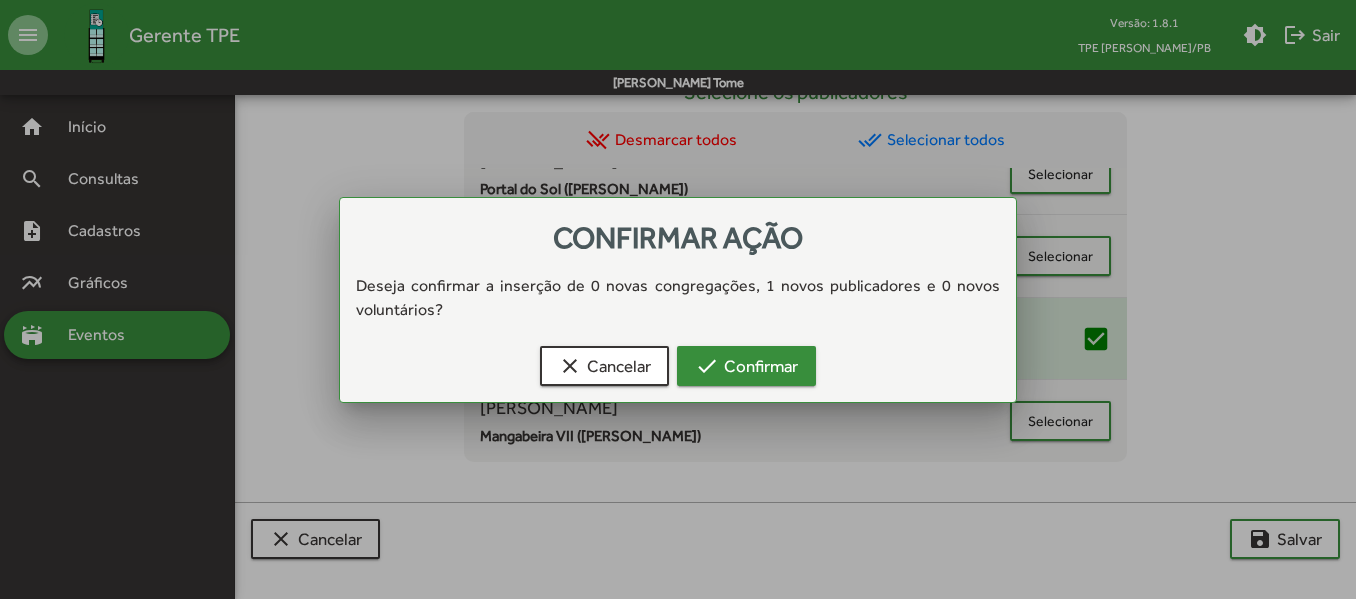 click on "check  Confirmar" at bounding box center [746, 366] 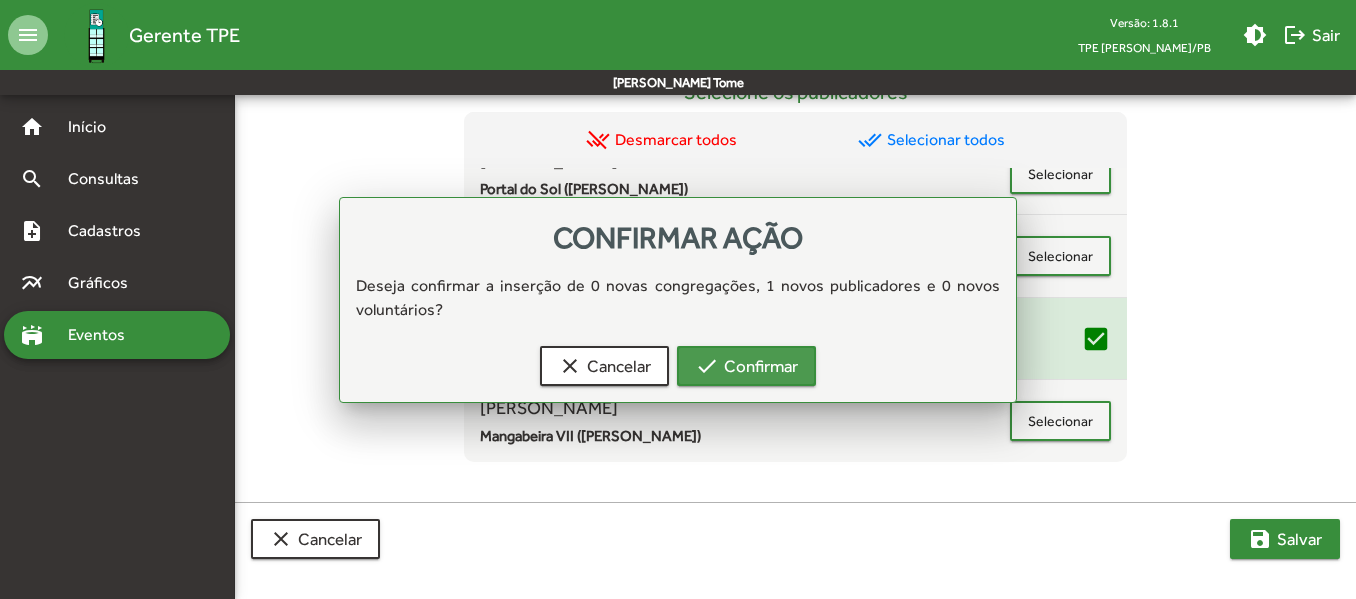 scroll, scrollTop: 736, scrollLeft: 0, axis: vertical 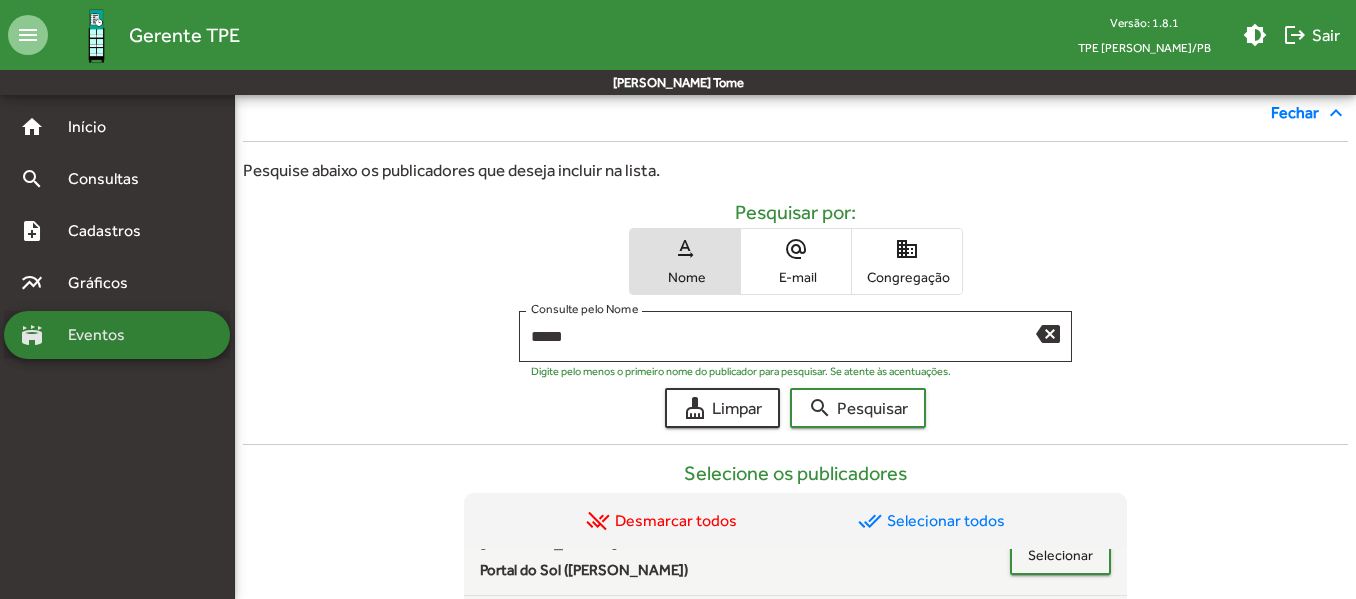 click on "Eventos" at bounding box center (104, 335) 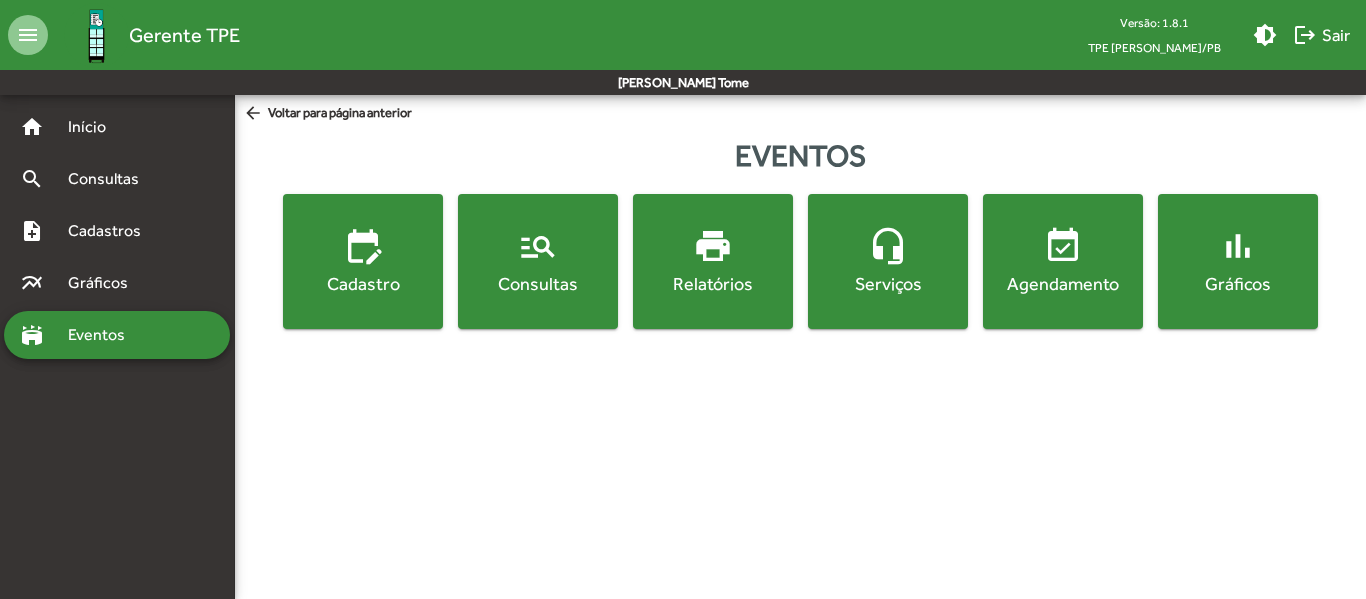 click on "Agendamento" 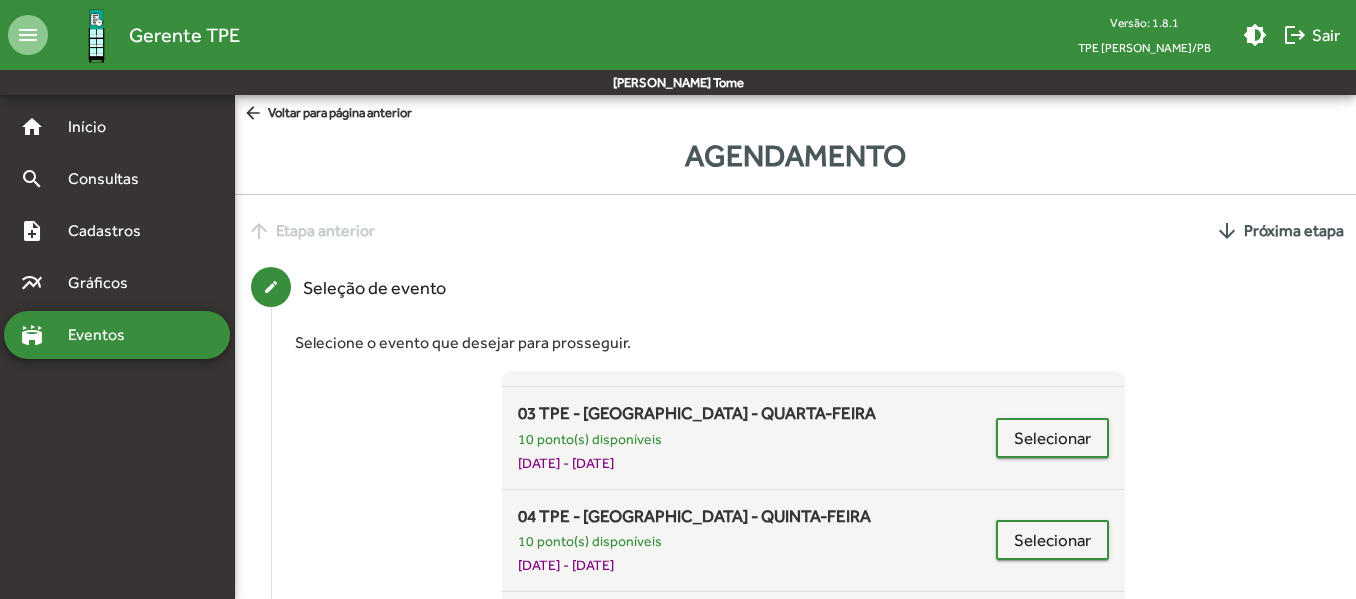 scroll, scrollTop: 778, scrollLeft: 0, axis: vertical 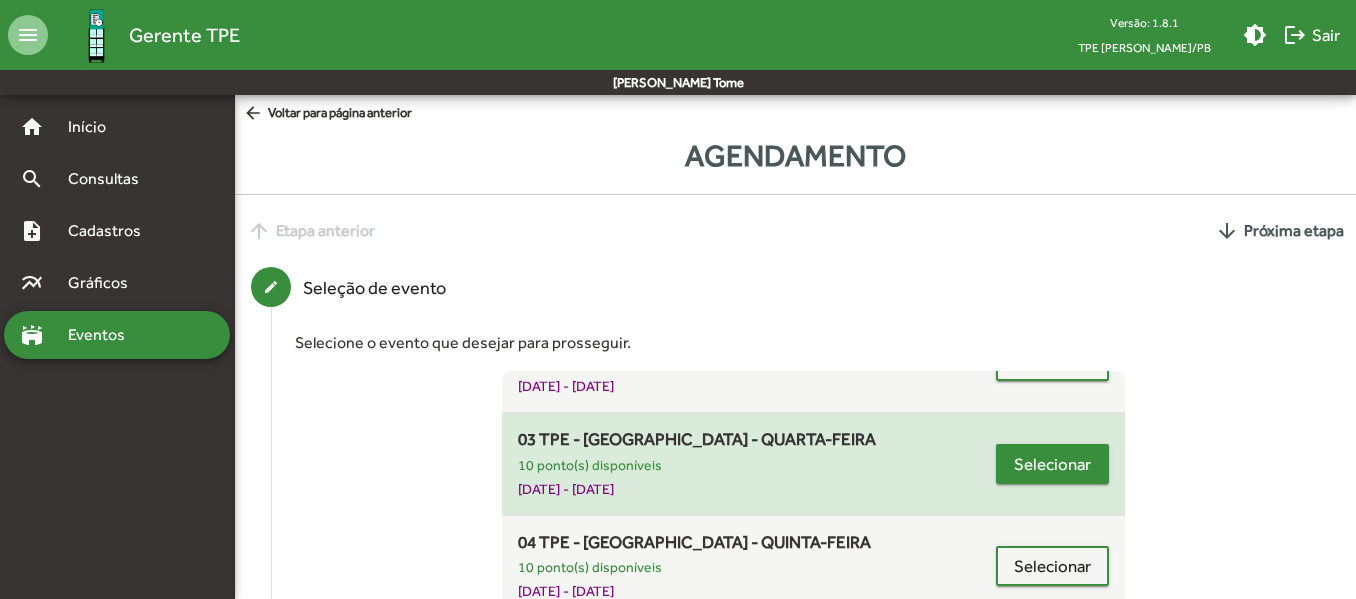 click on "03 TPE - PRAIA - QUARTA-FEIRA  10 ponto(s) disponíveis   [DATE] - [DATE]   Selecionar" at bounding box center [813, 464] 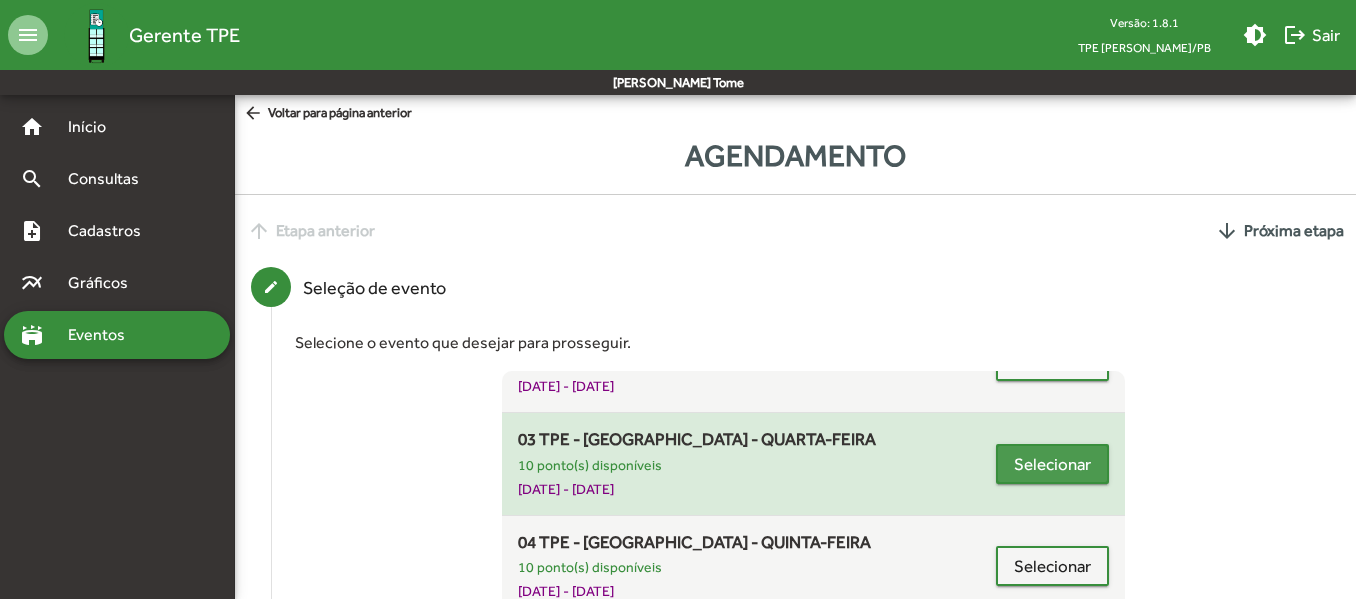 click on "Selecionar" at bounding box center [1052, 464] 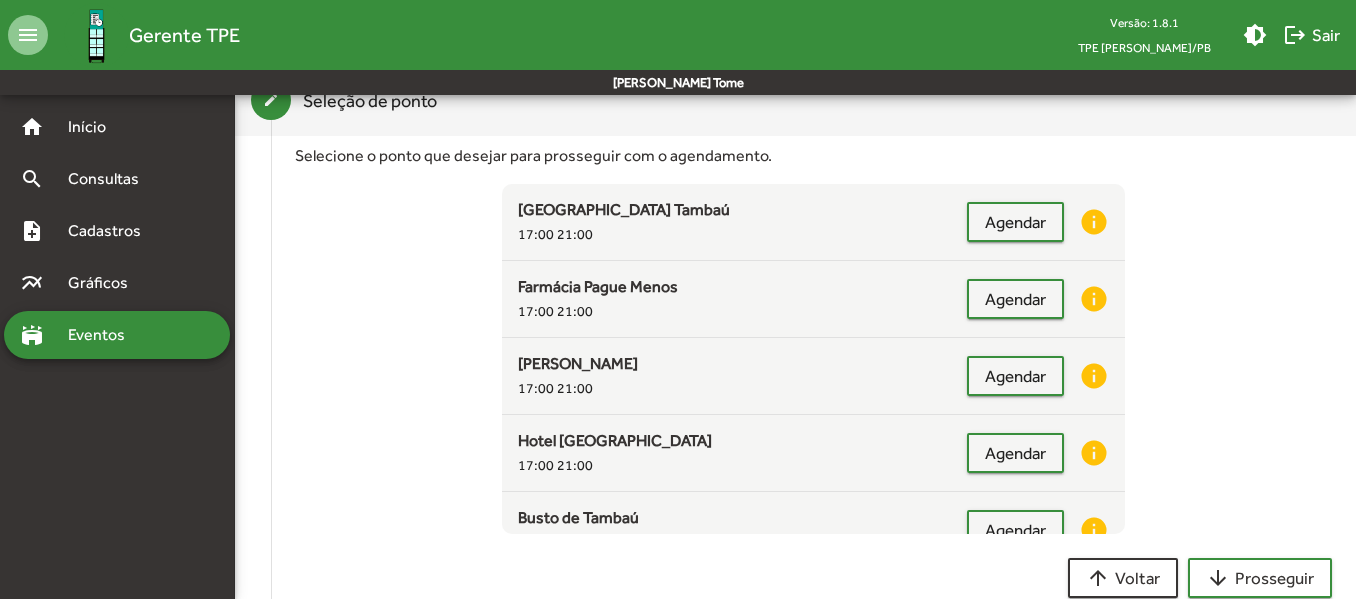 scroll, scrollTop: 282, scrollLeft: 0, axis: vertical 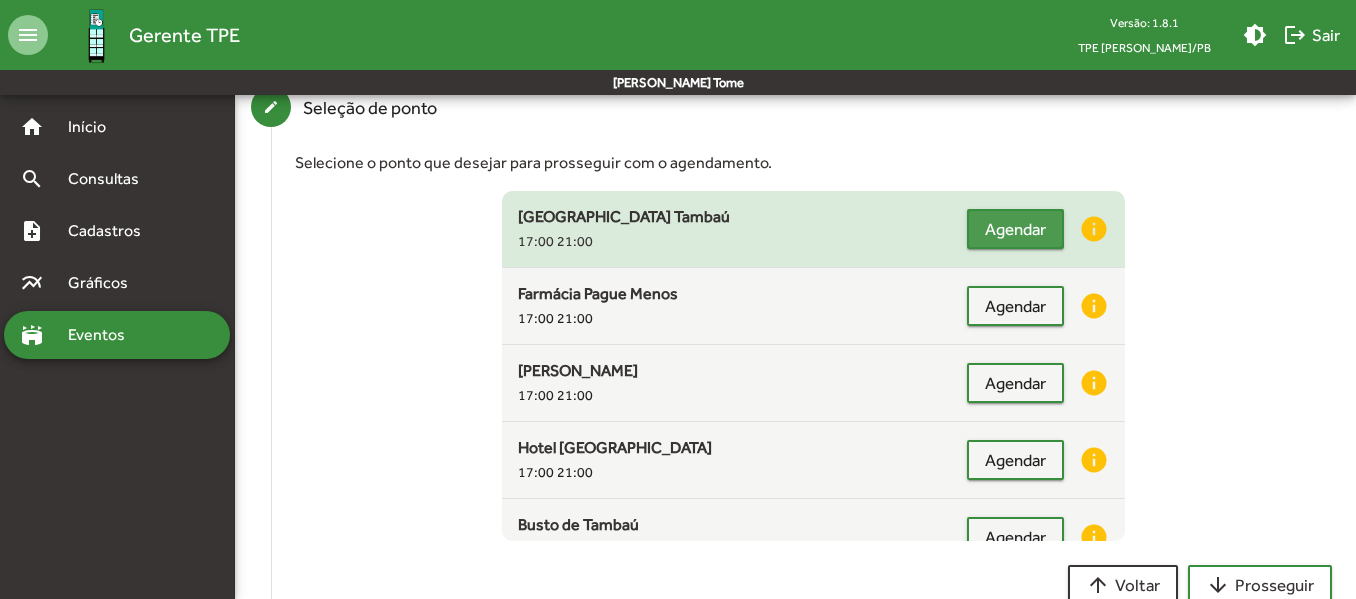 click on "Agendar" at bounding box center (1015, 229) 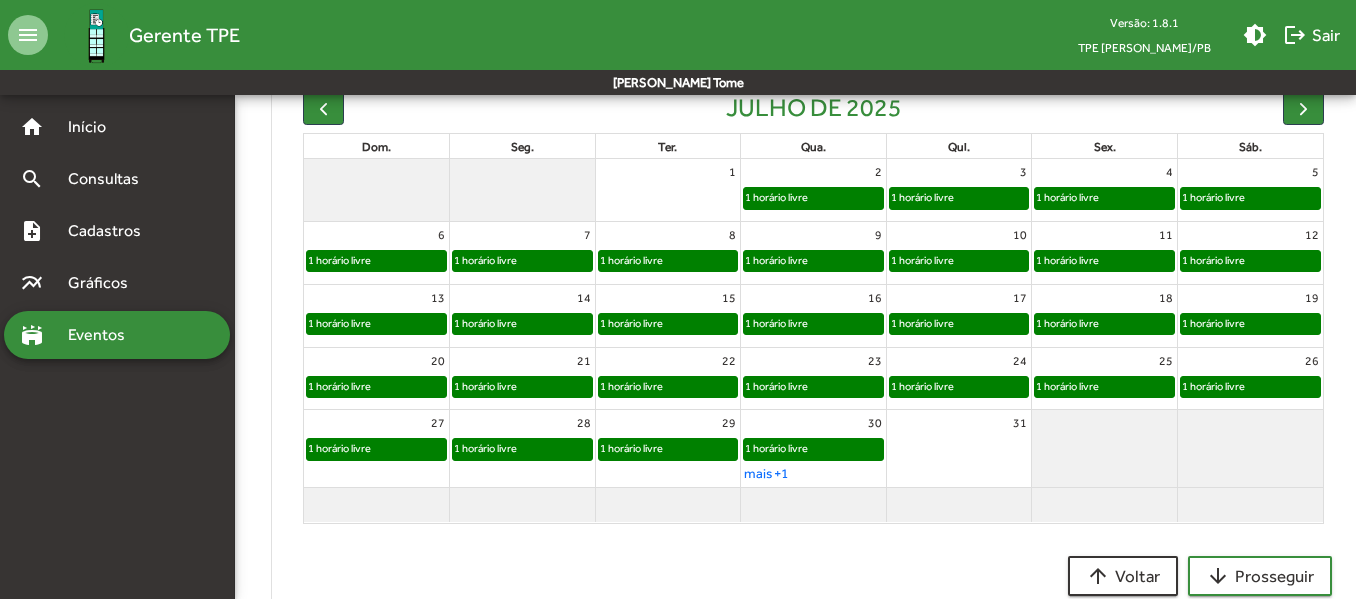 click on "1 horário livre" 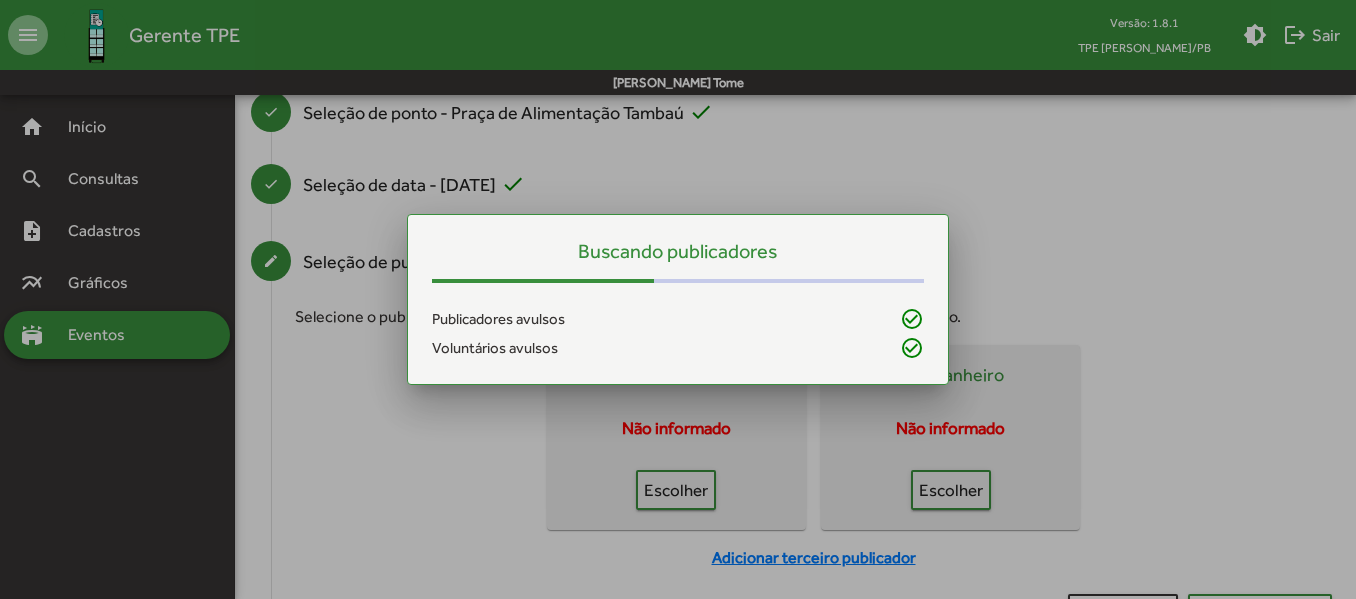scroll, scrollTop: 0, scrollLeft: 0, axis: both 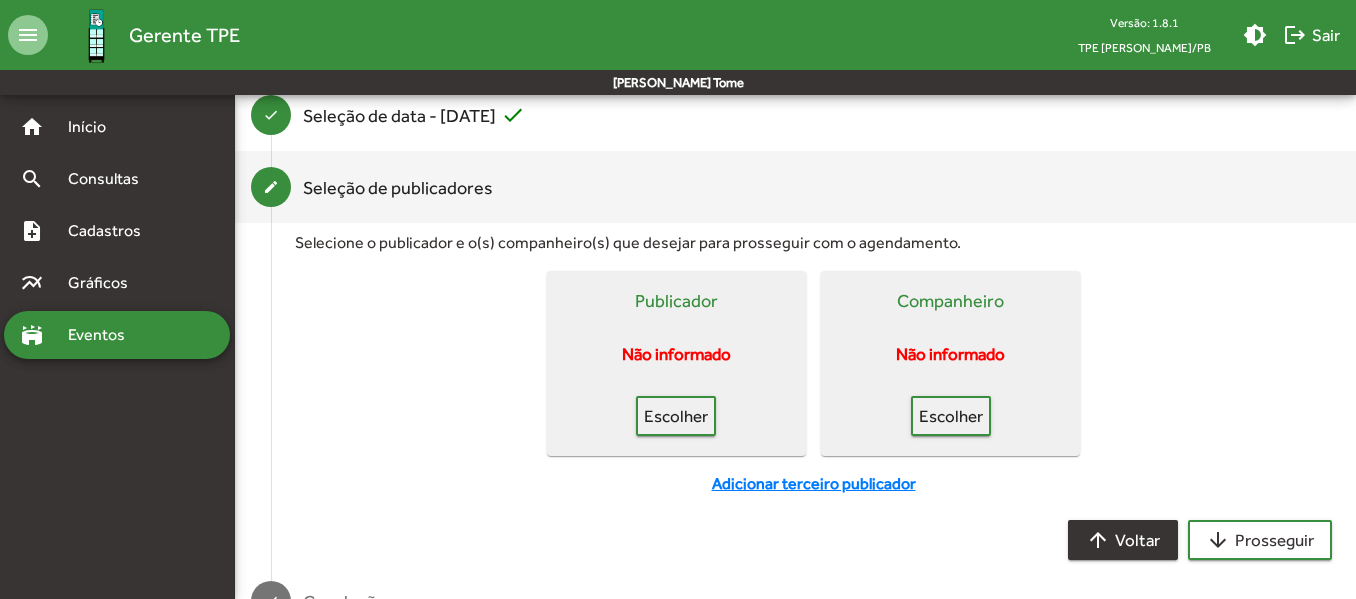 click on "arrow_upward  Voltar" at bounding box center (1123, 540) 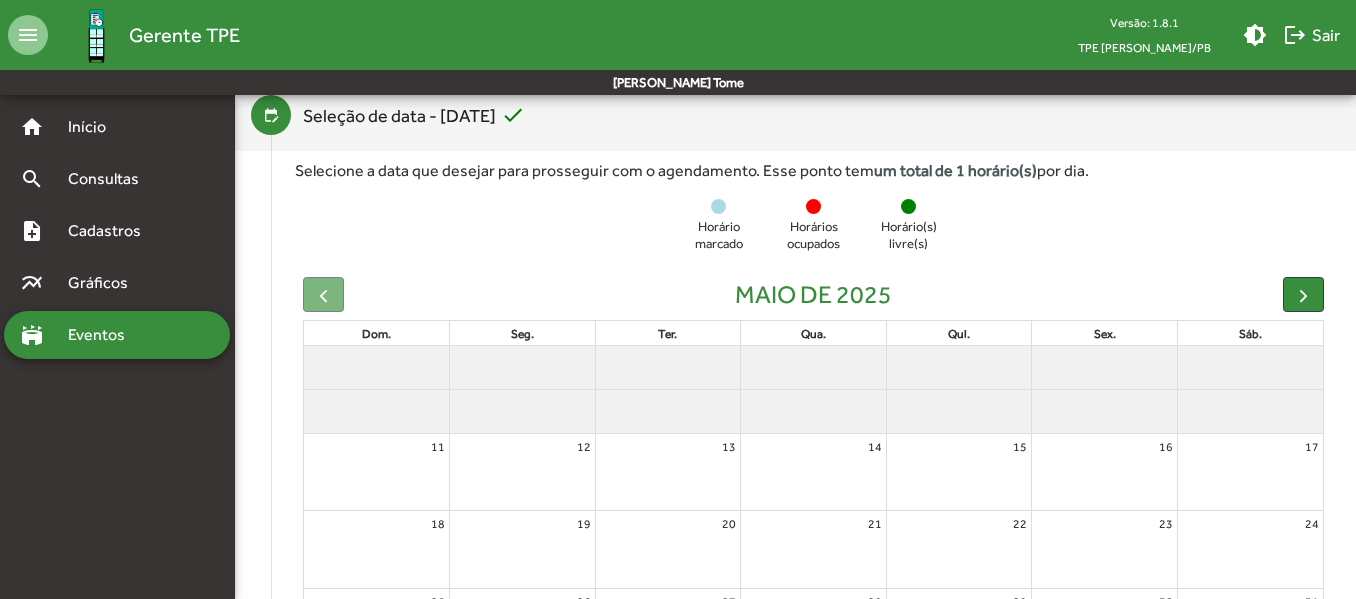 scroll, scrollTop: 346, scrollLeft: 0, axis: vertical 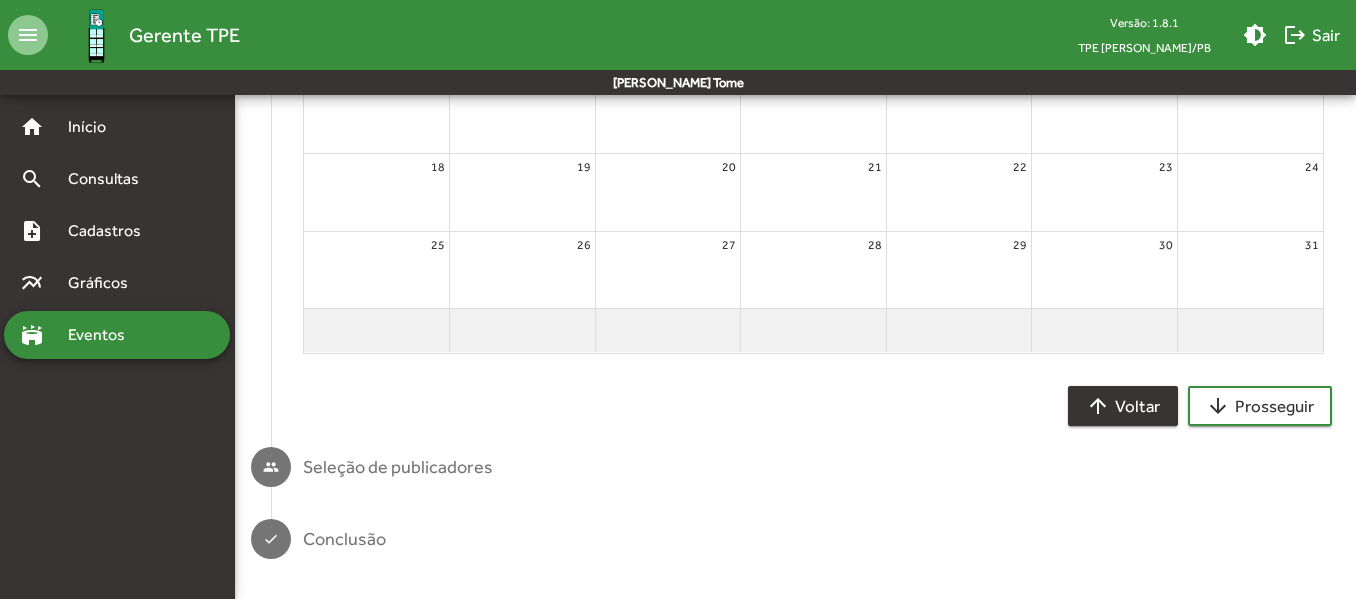 click on "arrow_upward  Voltar" 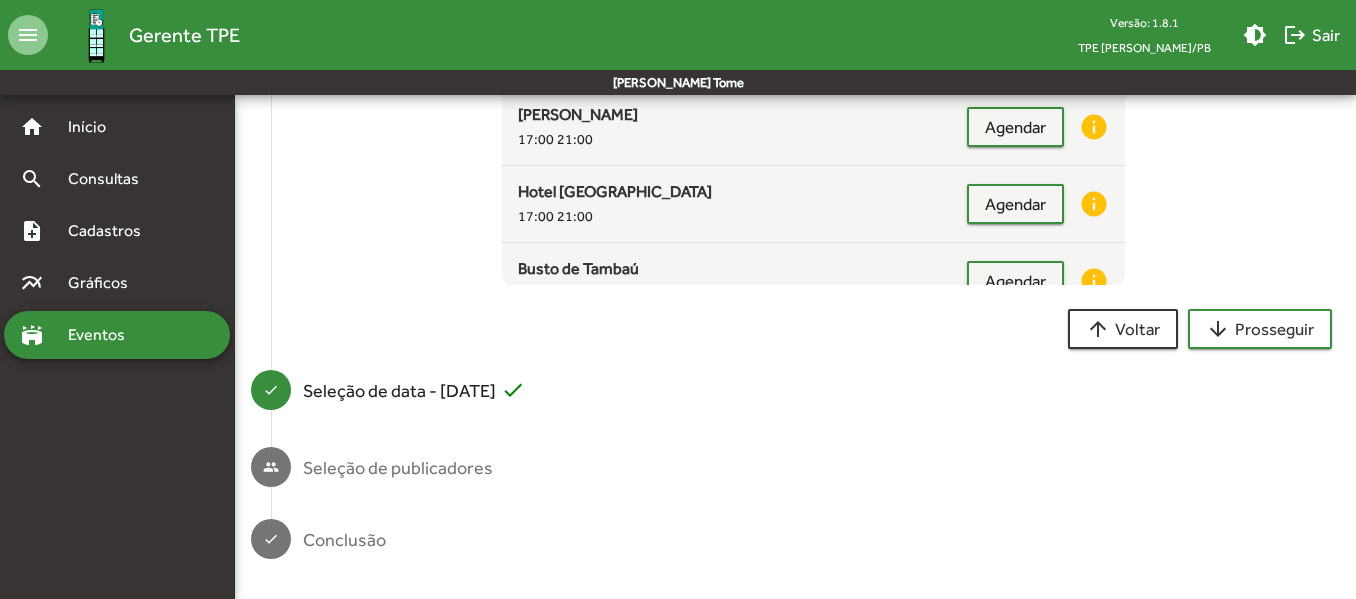 scroll, scrollTop: 90, scrollLeft: 0, axis: vertical 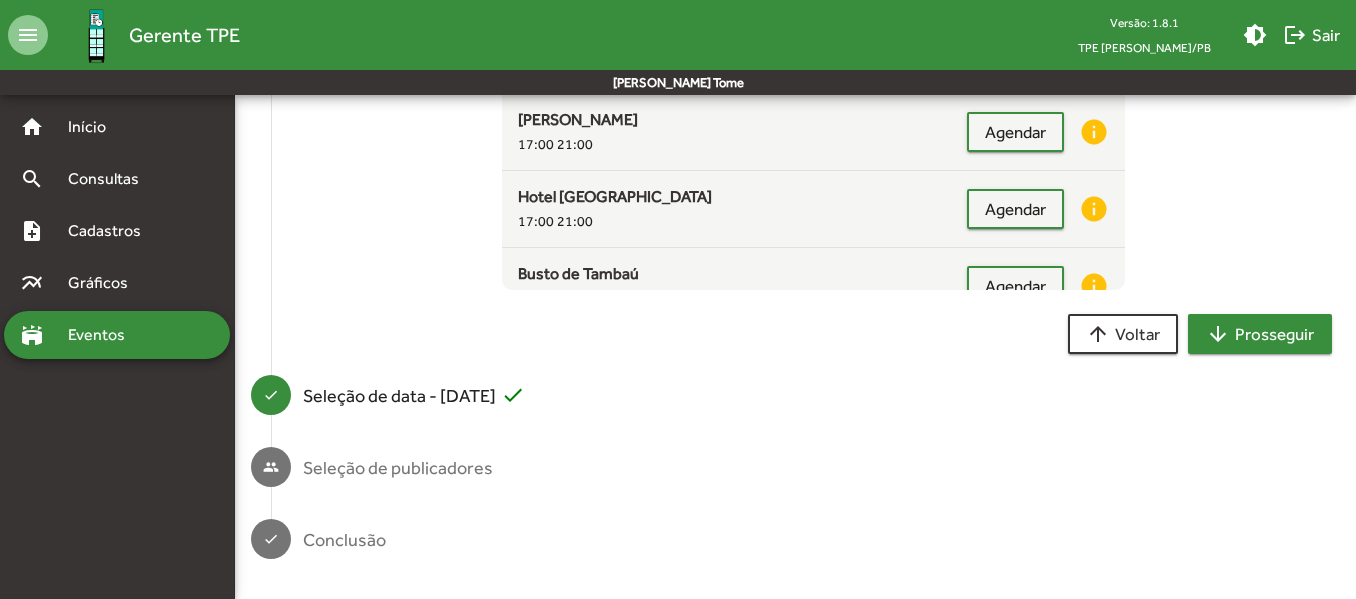 click on "arrow_downward  Prosseguir" 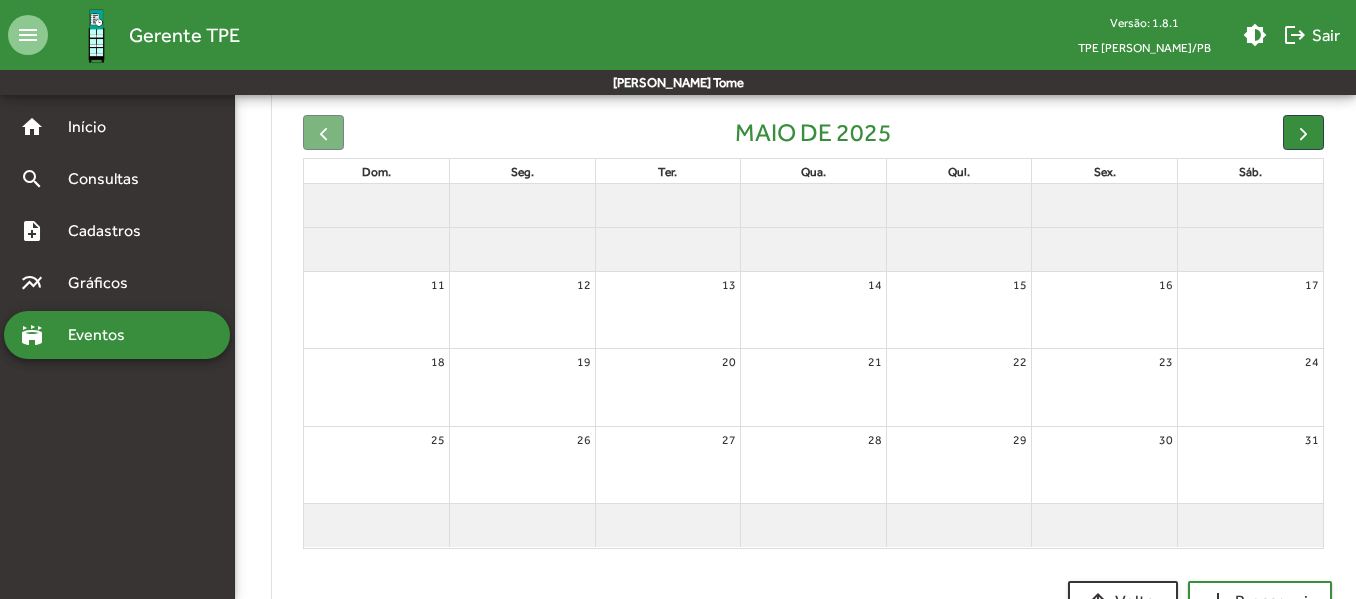 scroll, scrollTop: 533, scrollLeft: 0, axis: vertical 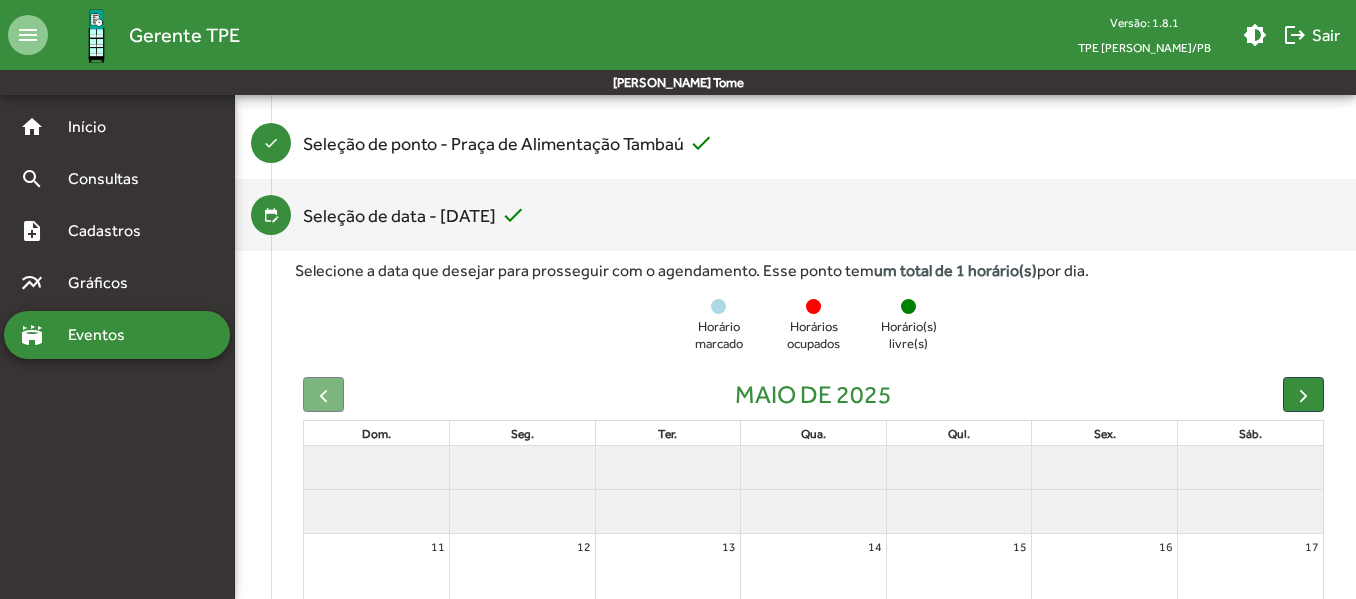 click on "maio de 2025 dom. seg. ter. qua. qui. sex. sáb. 11 12 13 14 15 16 17 18 19 20 21 22 23 24 25 26 27 28 29 30 31" at bounding box center [813, 594] 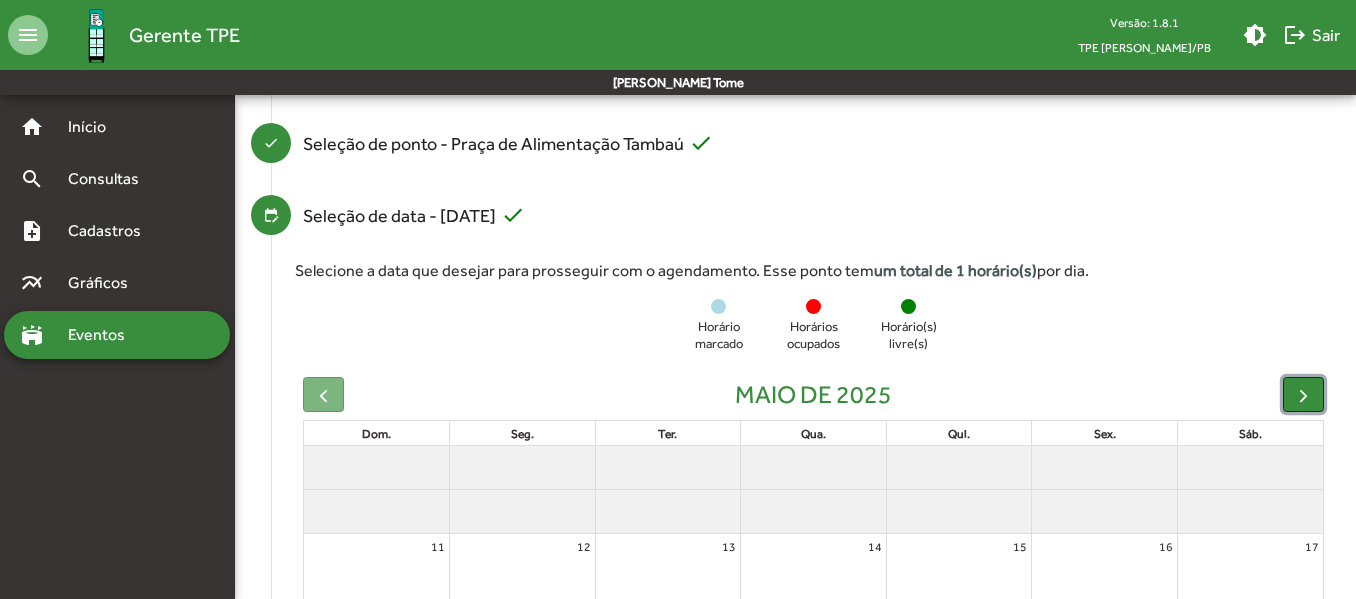 click at bounding box center [1303, 395] 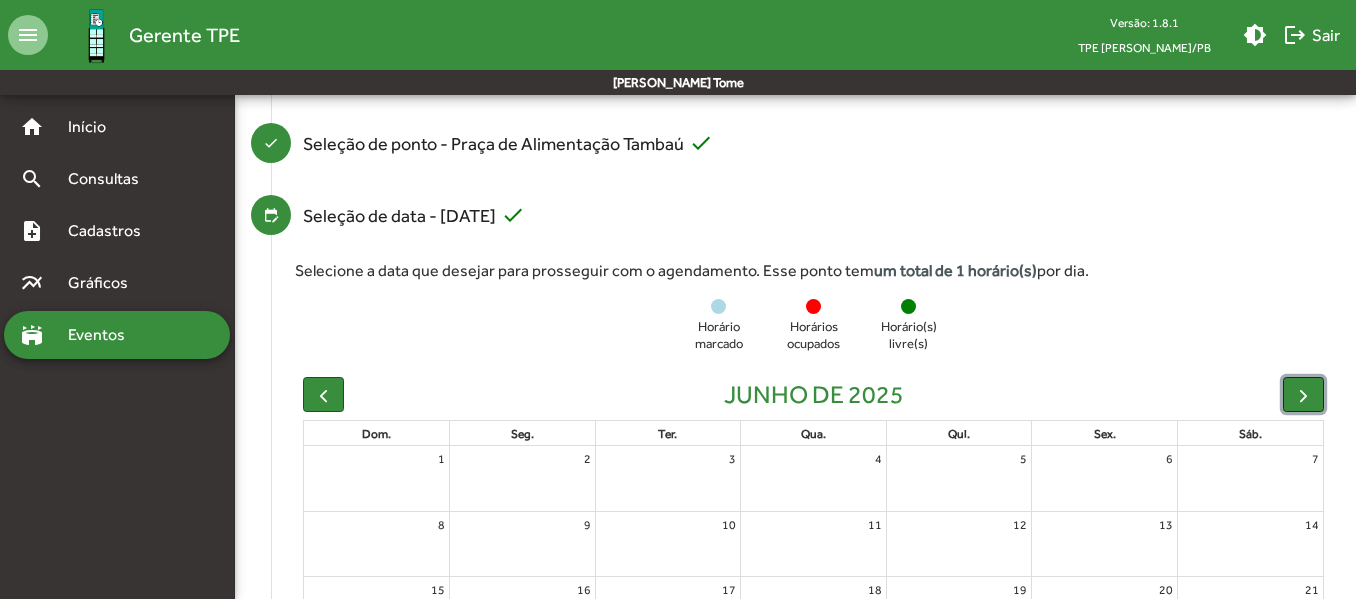 click at bounding box center (1303, 395) 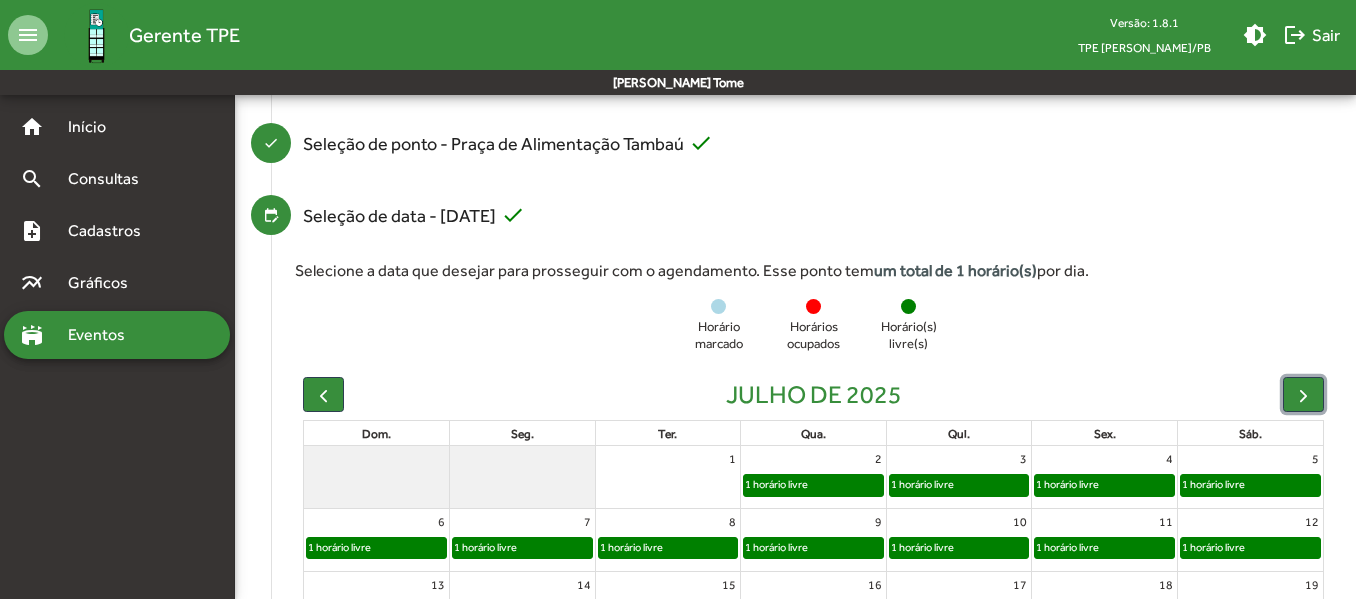 click on "1 horário livre" 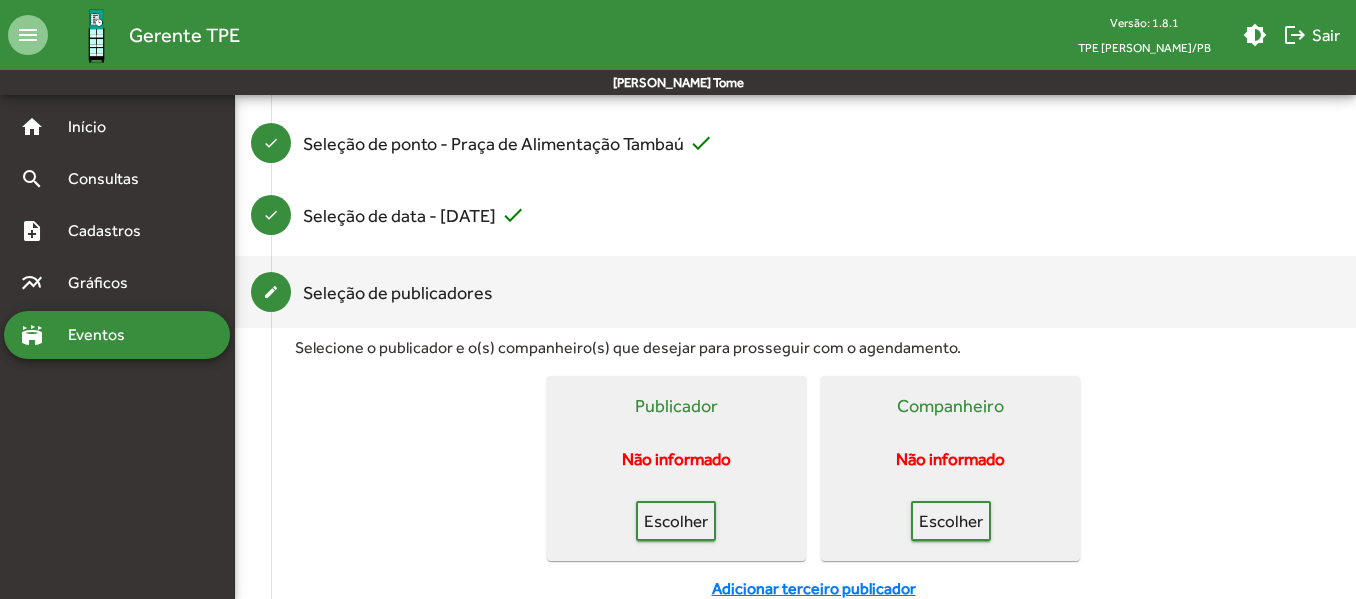 scroll, scrollTop: 408, scrollLeft: 0, axis: vertical 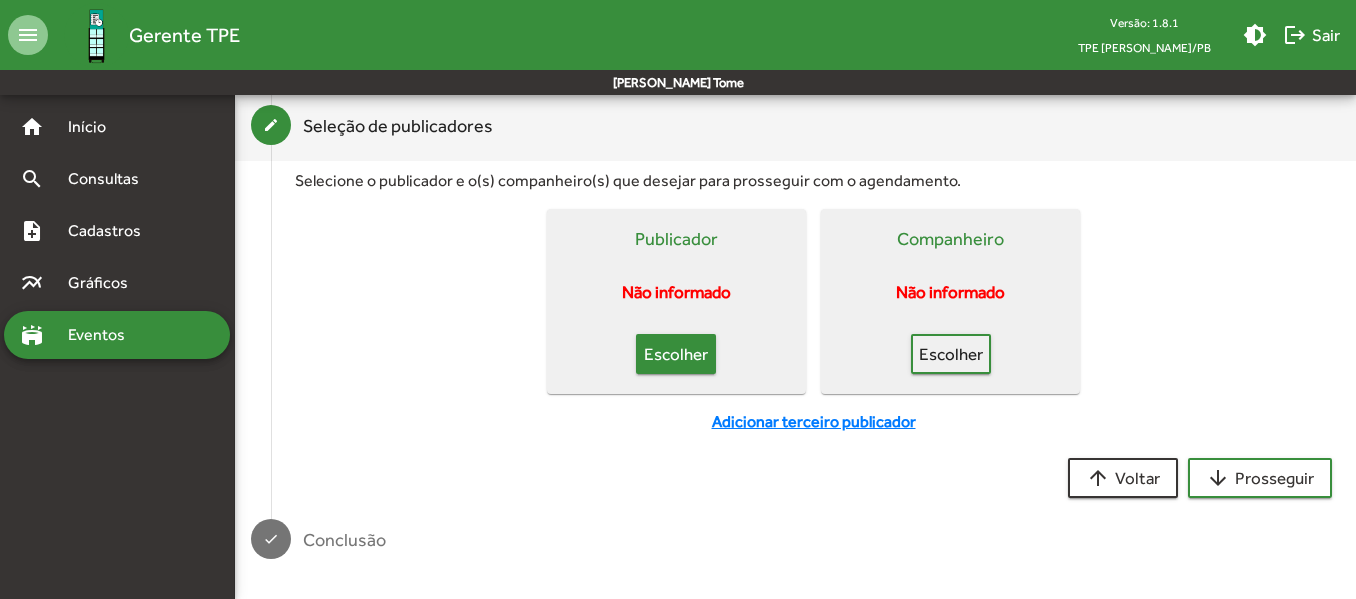 click on "Escolher" 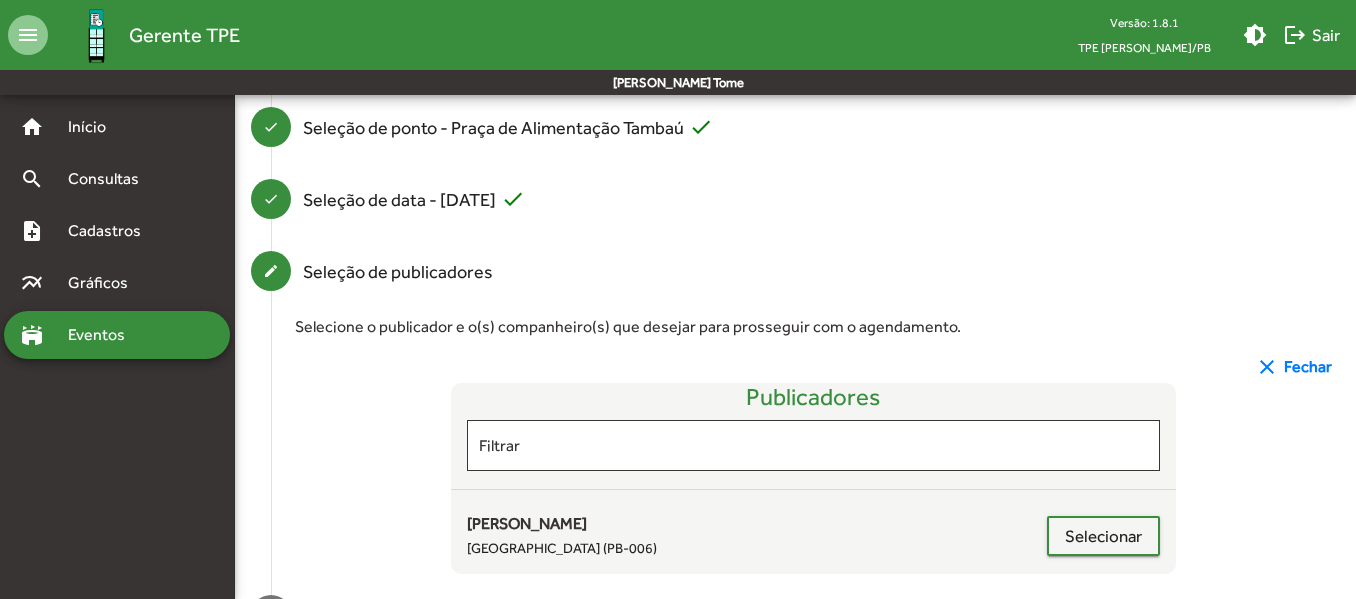scroll, scrollTop: 338, scrollLeft: 0, axis: vertical 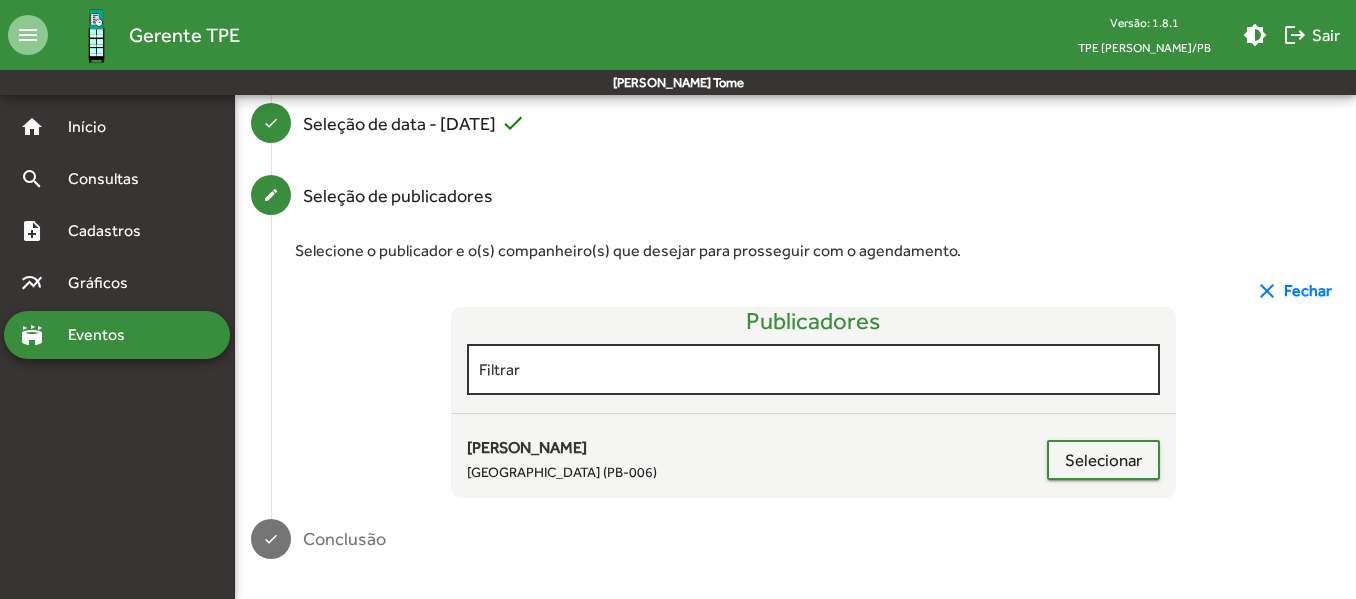 click on "Filtrar" at bounding box center (814, 370) 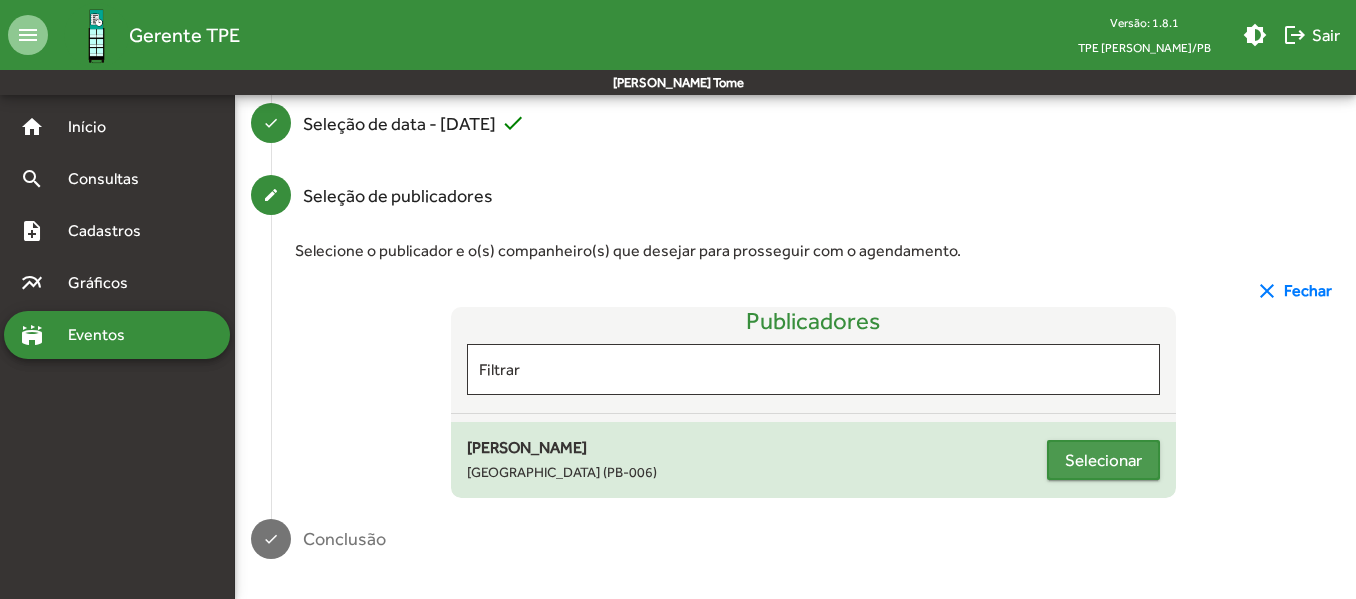 click on "Selecionar" 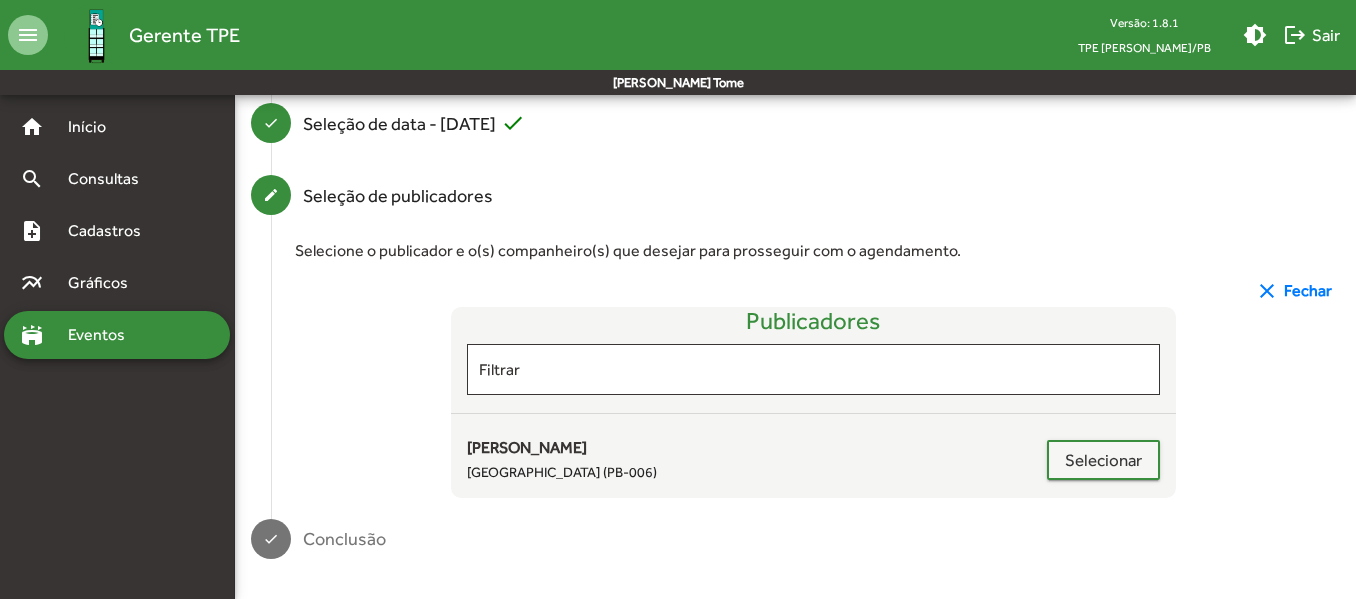 scroll, scrollTop: 408, scrollLeft: 0, axis: vertical 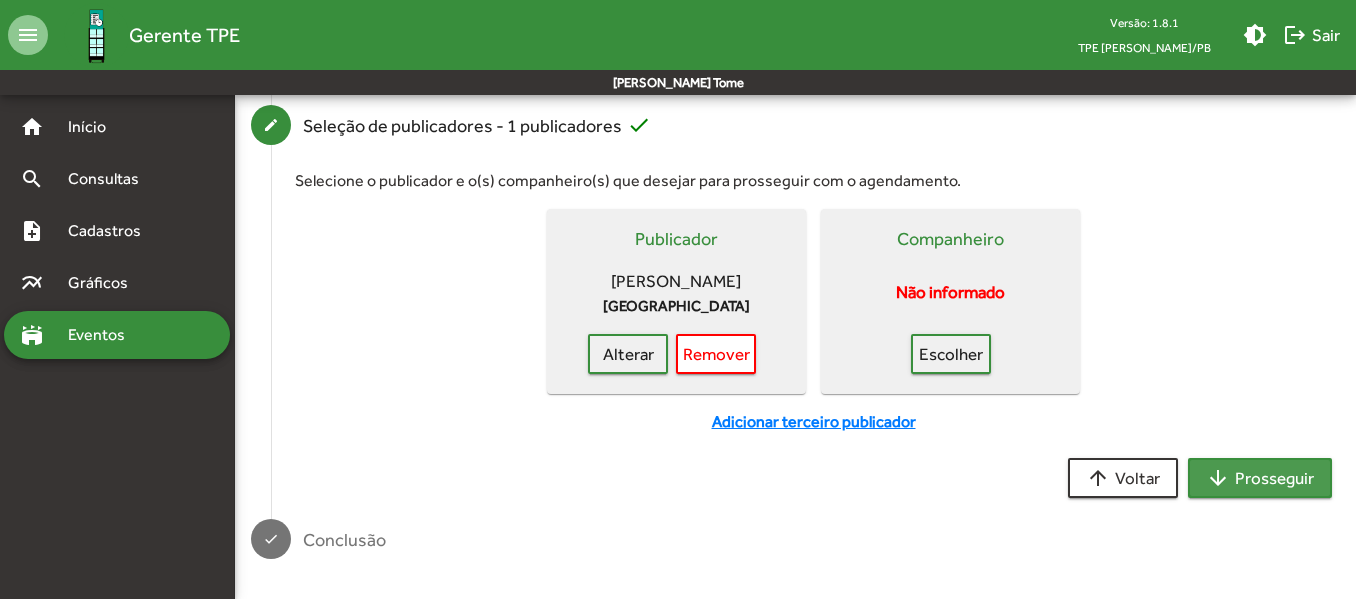 click on "arrow_downward  Prosseguir" at bounding box center [1260, 478] 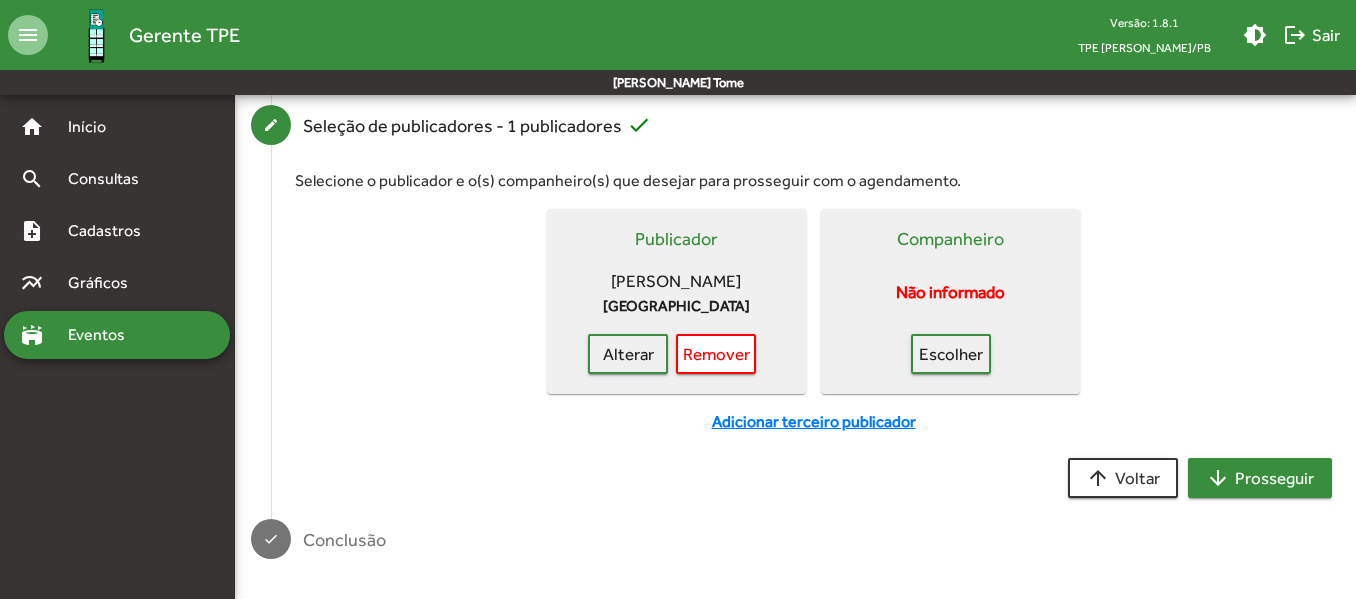 click on "arrow_downward" at bounding box center (1218, 478) 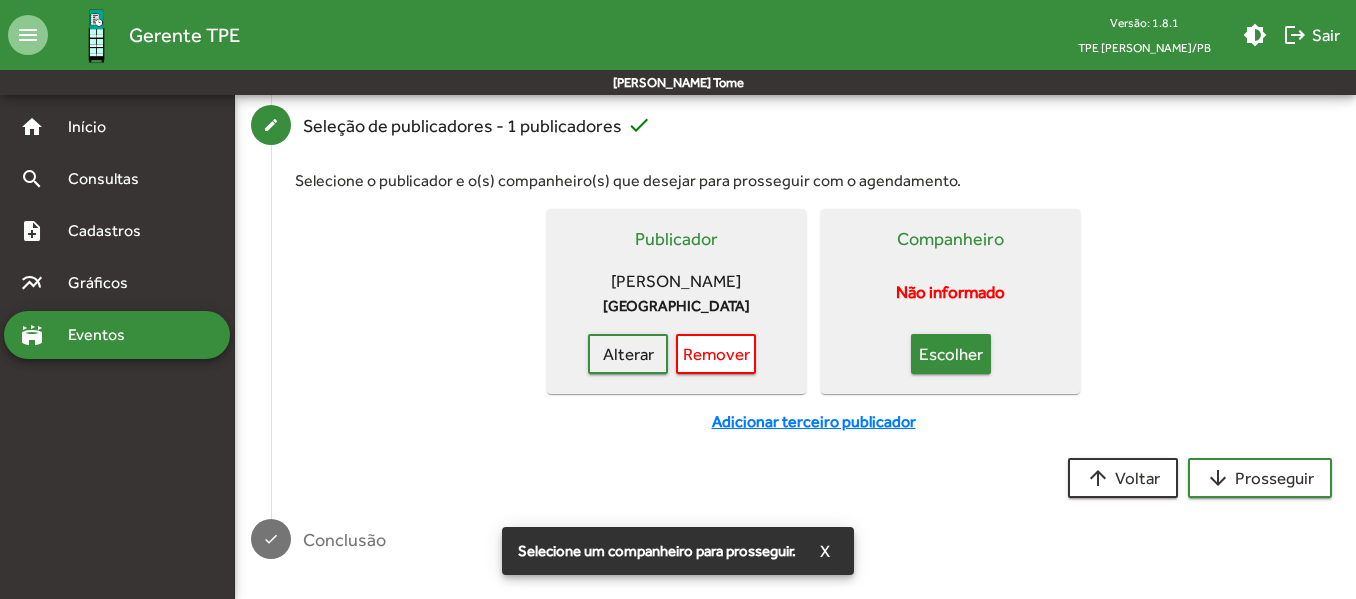 click on "Escolher" 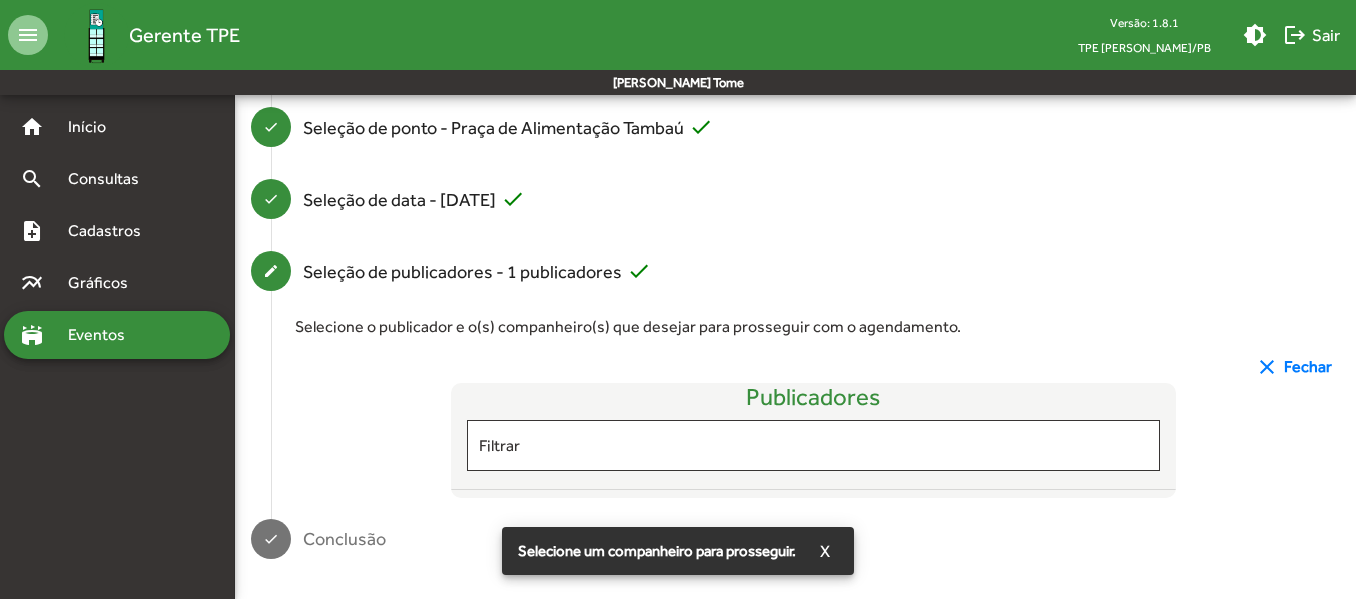 scroll, scrollTop: 262, scrollLeft: 0, axis: vertical 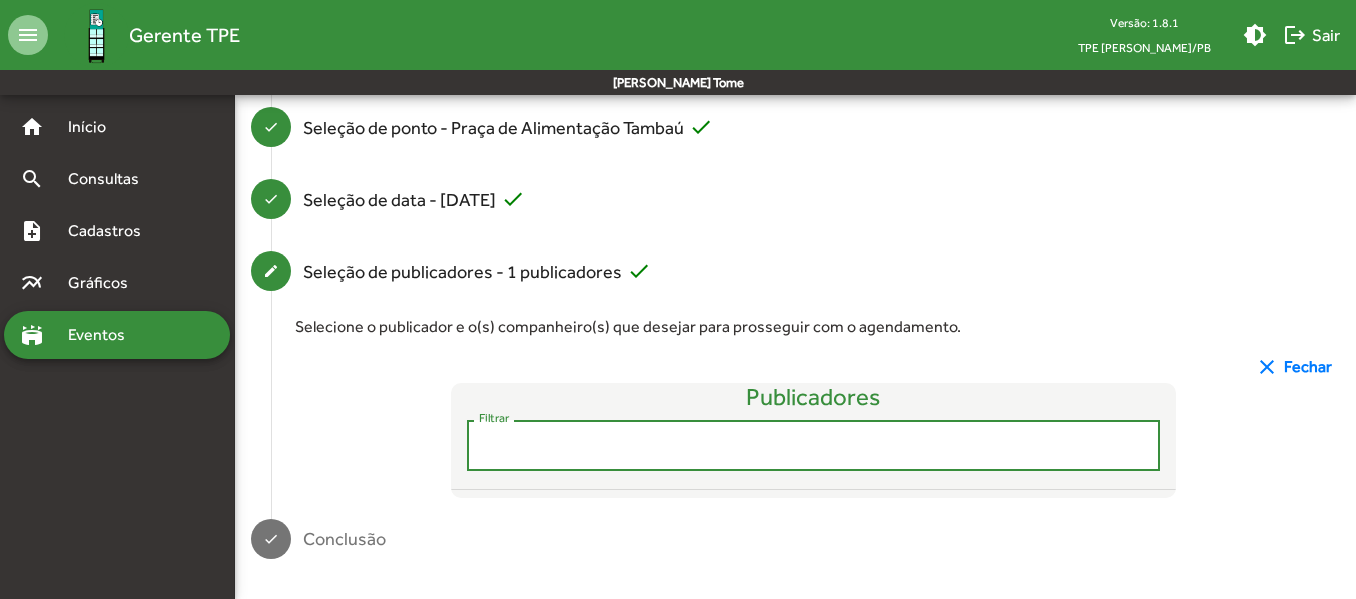 click on "Filtrar" at bounding box center [814, 446] 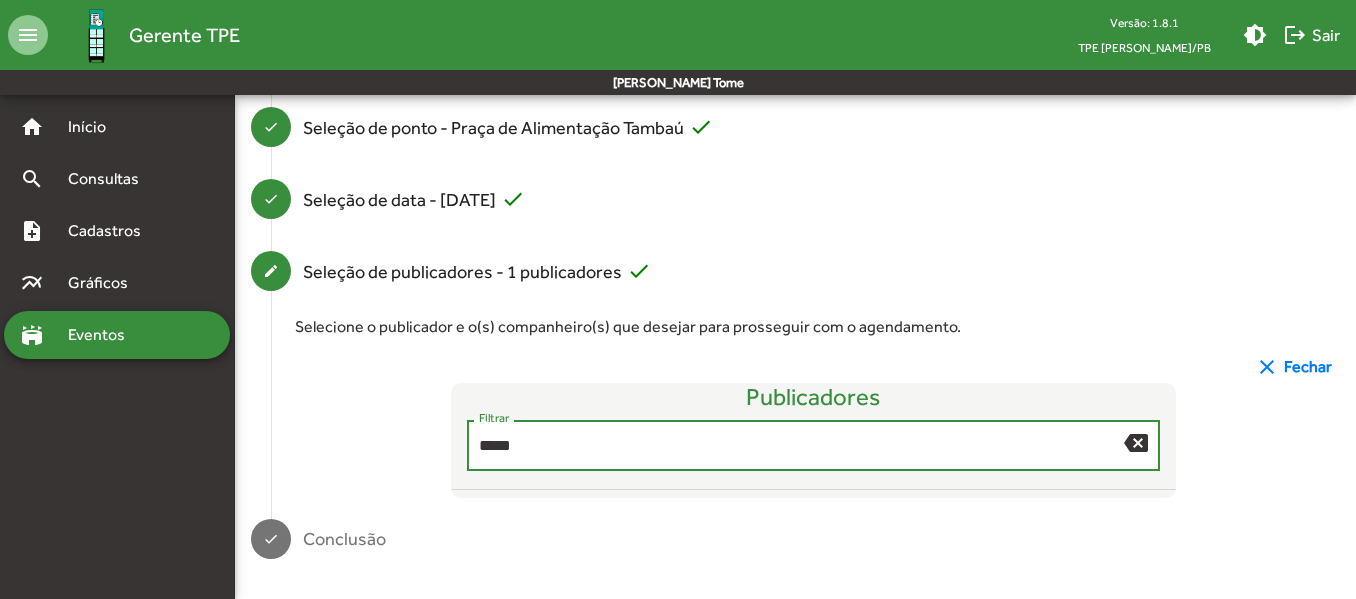 type on "*****" 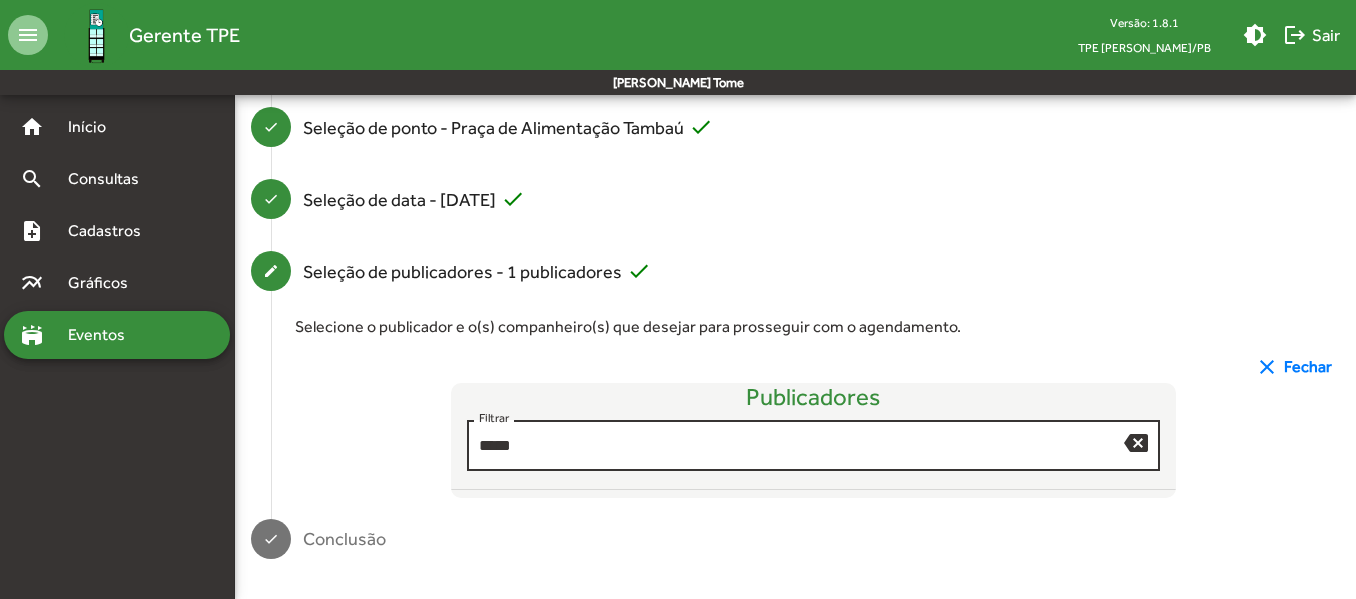 click on "***** Filtrar" at bounding box center [802, 443] 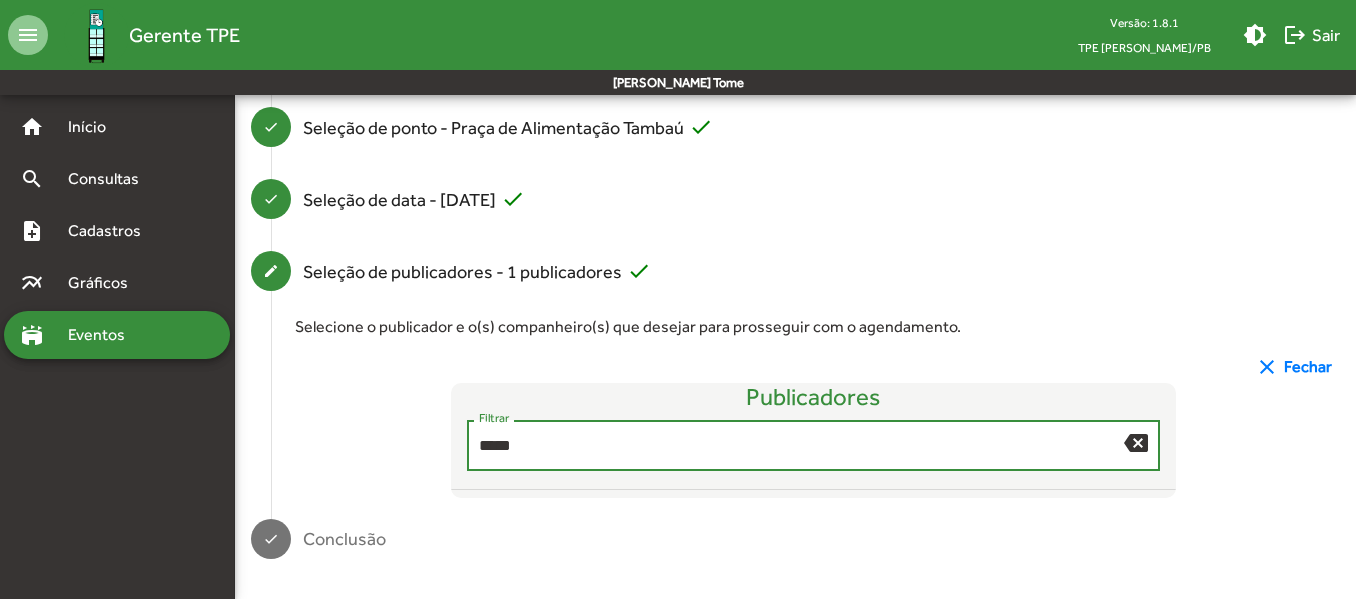 click on "clear" at bounding box center (1267, 367) 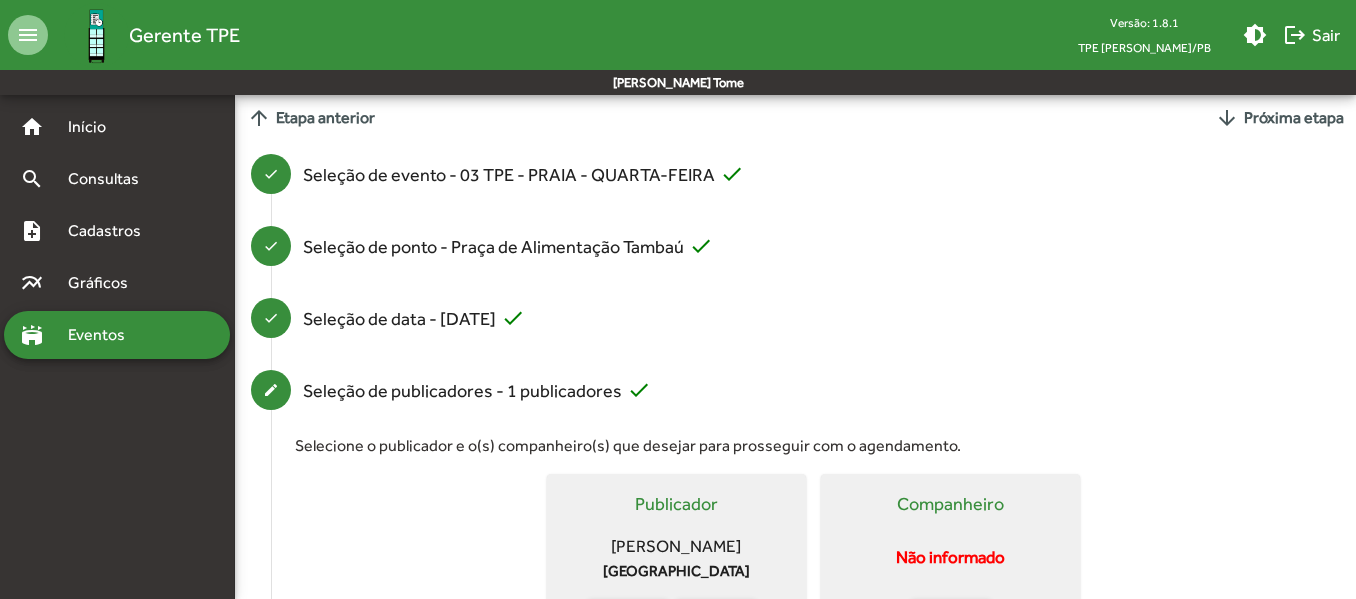 scroll, scrollTop: 0, scrollLeft: 0, axis: both 